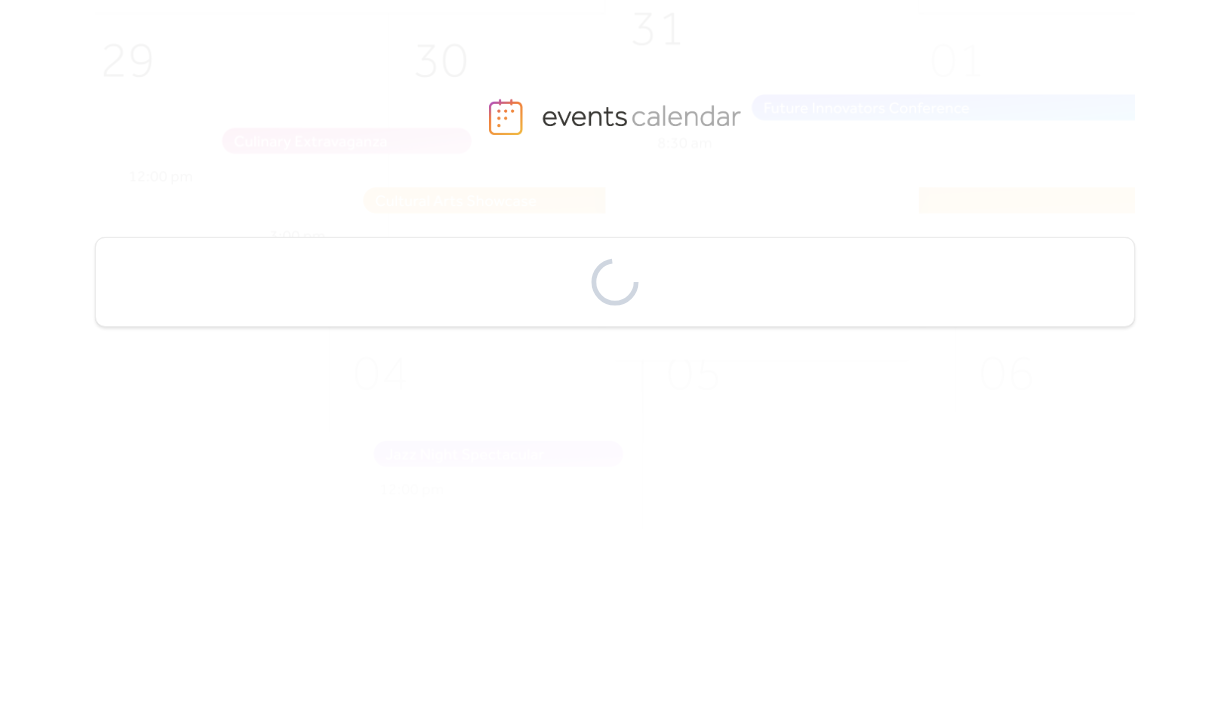 scroll, scrollTop: 0, scrollLeft: 0, axis: both 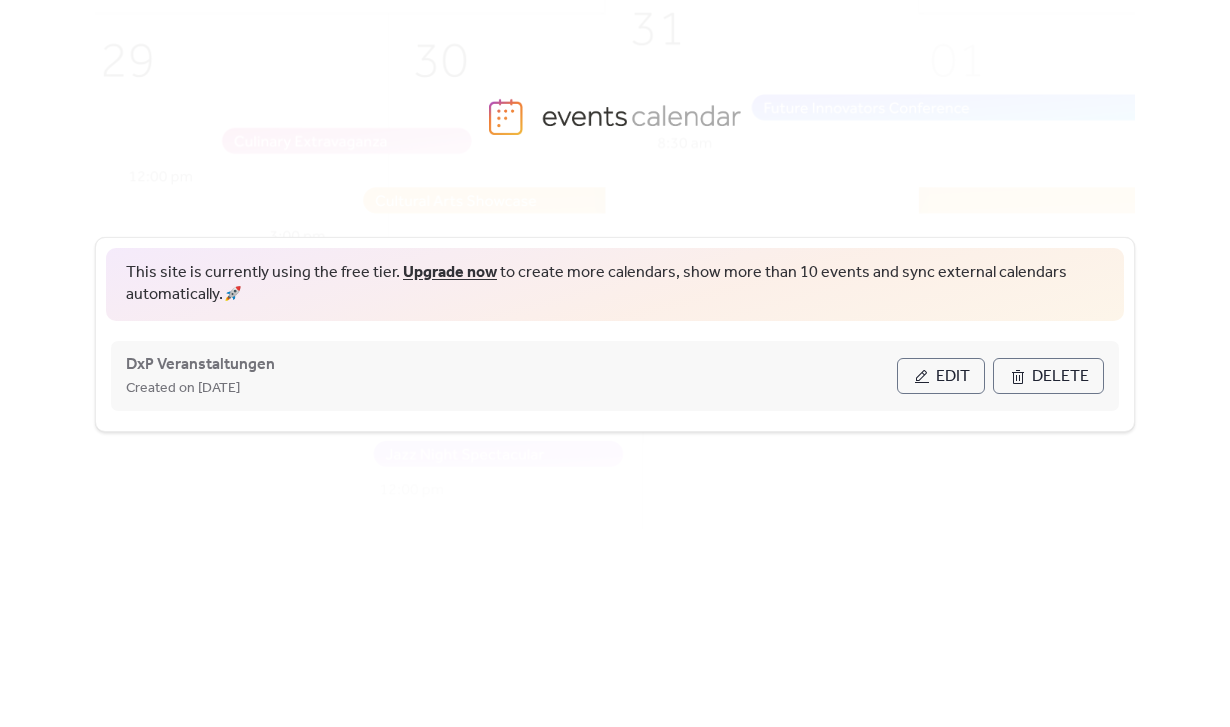 click on "Edit" at bounding box center (941, 376) 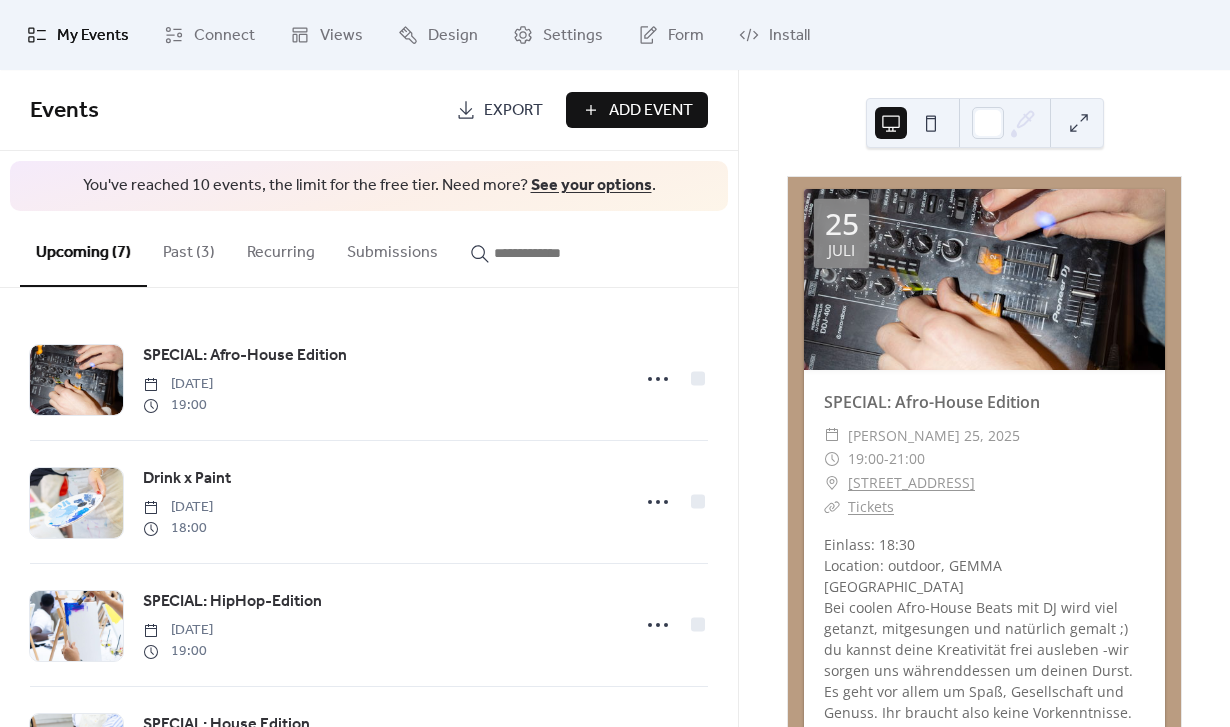 click on "Past (3)" at bounding box center [189, 248] 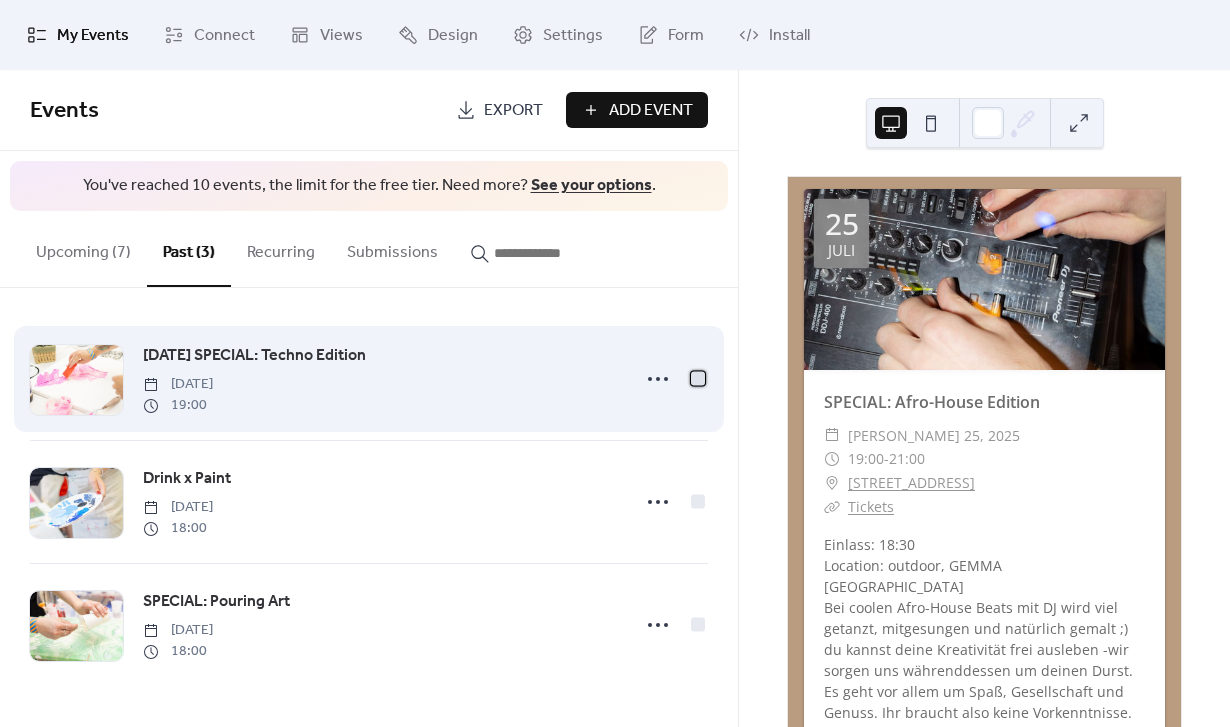 click at bounding box center [698, 379] 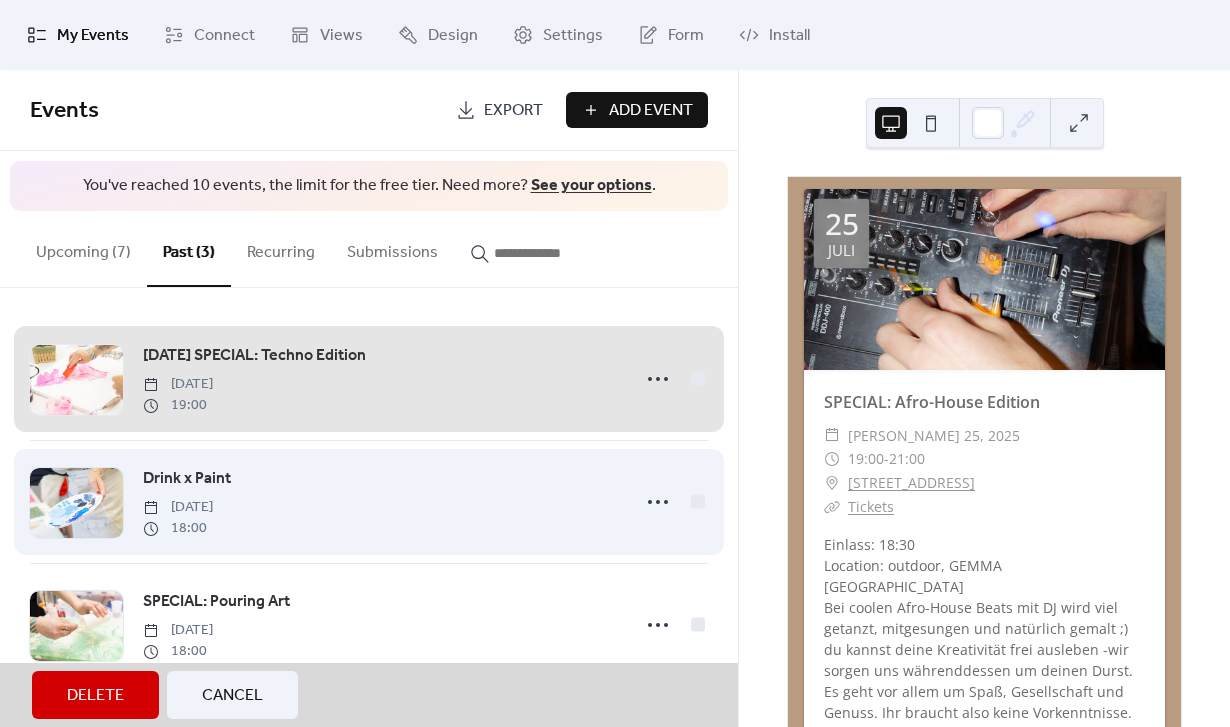 click on "Drink x Paint [DATE] 18:00" at bounding box center [369, 502] 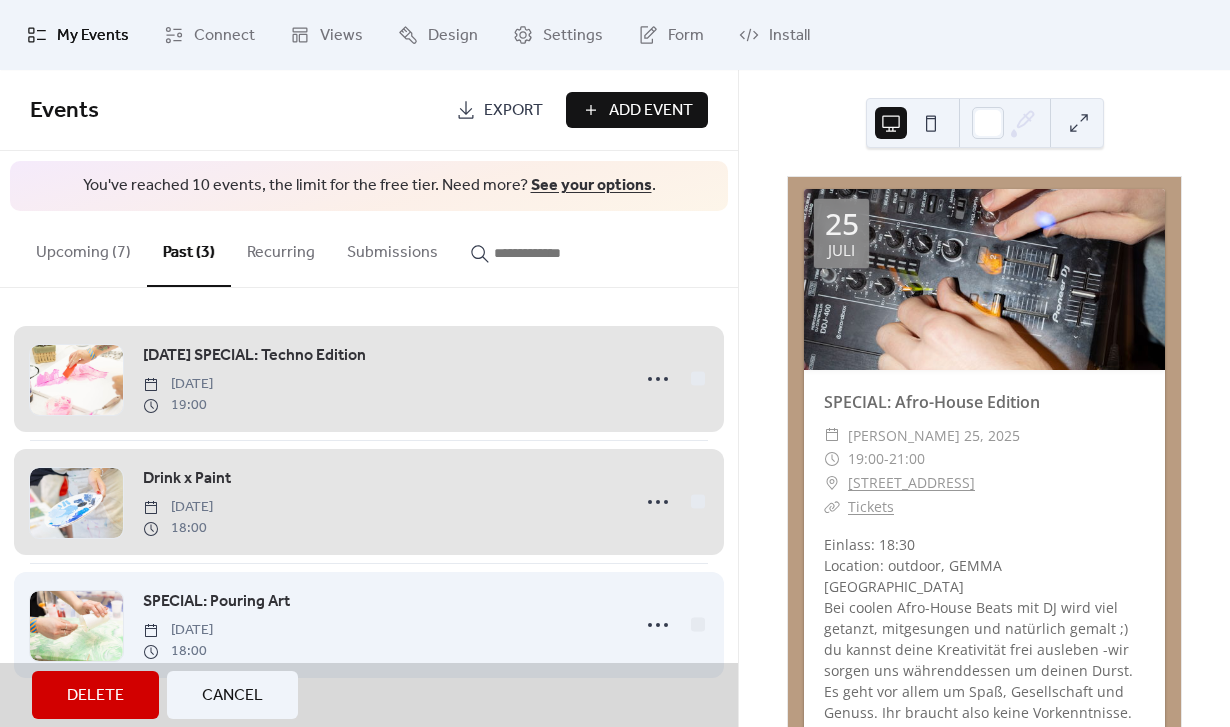 click on "SPECIAL: Pouring Art [DATE] 18:00" at bounding box center [369, 625] 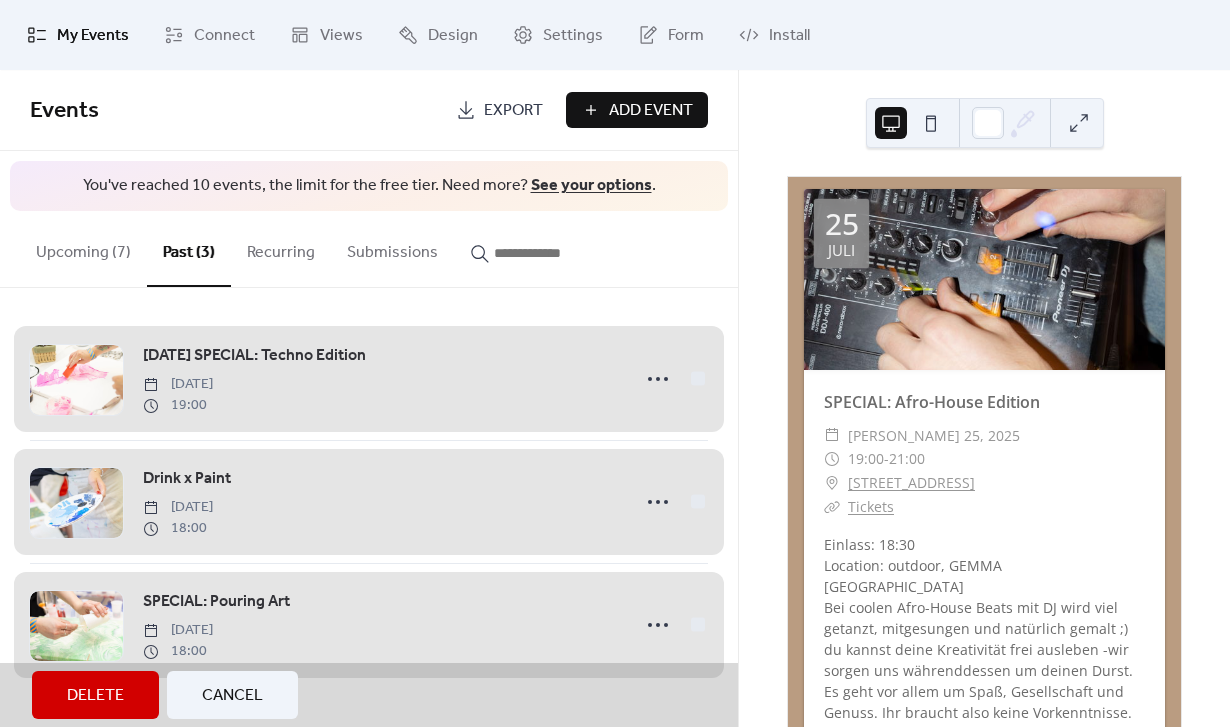 click on "Delete" at bounding box center [95, 696] 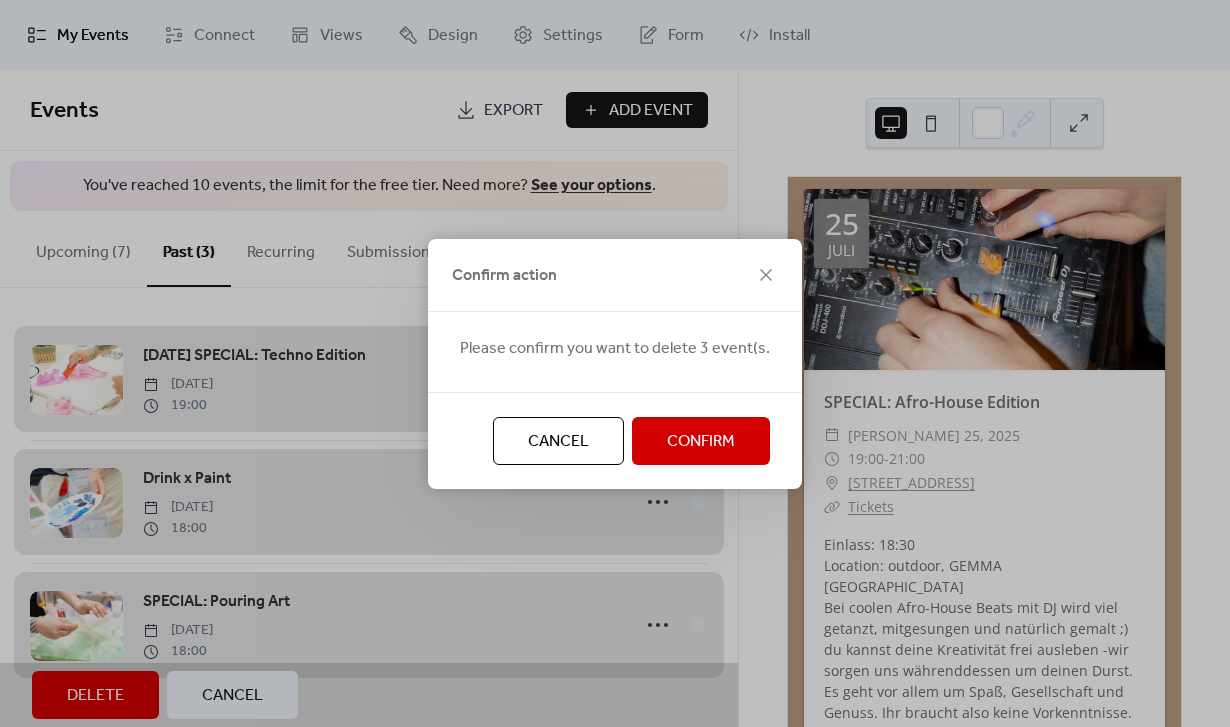 click on "Cancel" at bounding box center [558, 442] 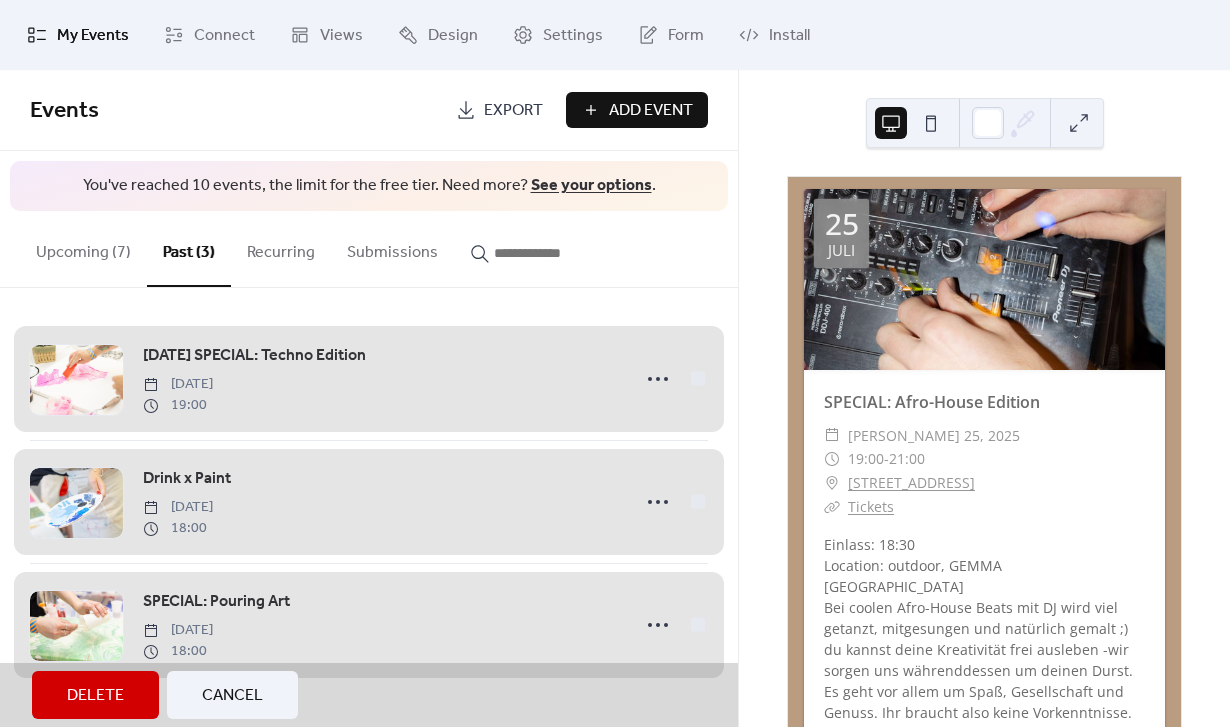 click on "Upcoming (7)" at bounding box center (83, 248) 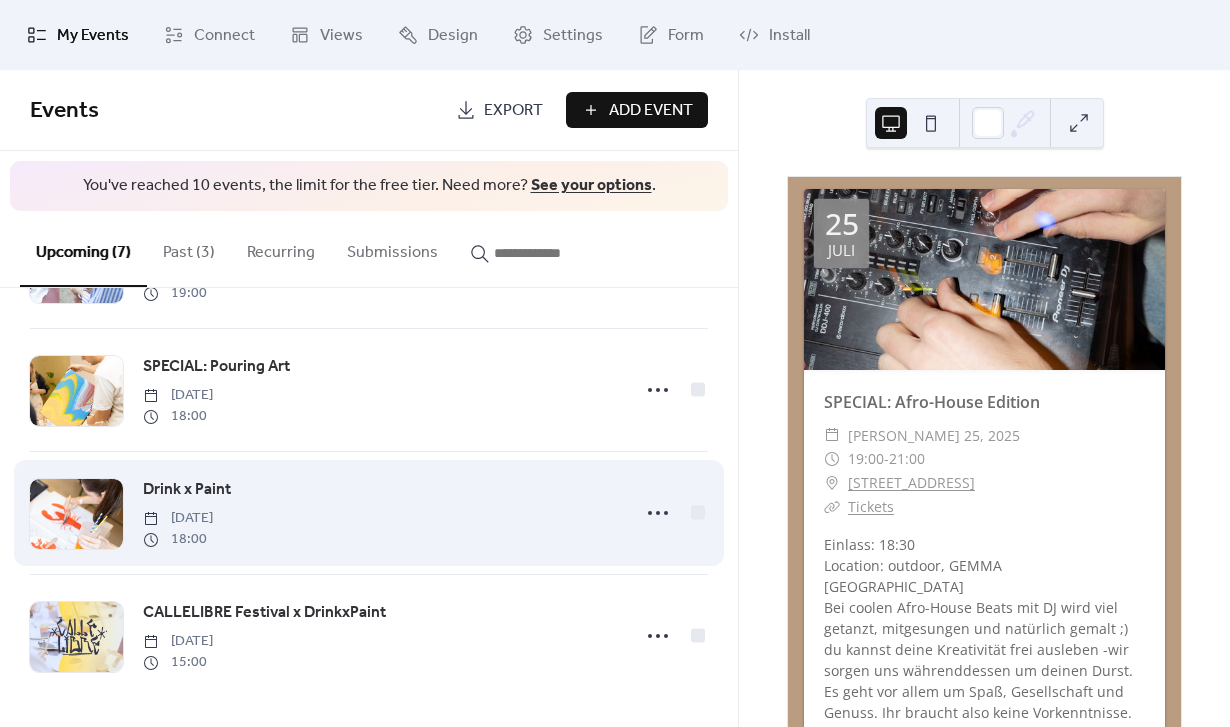 scroll, scrollTop: 482, scrollLeft: 0, axis: vertical 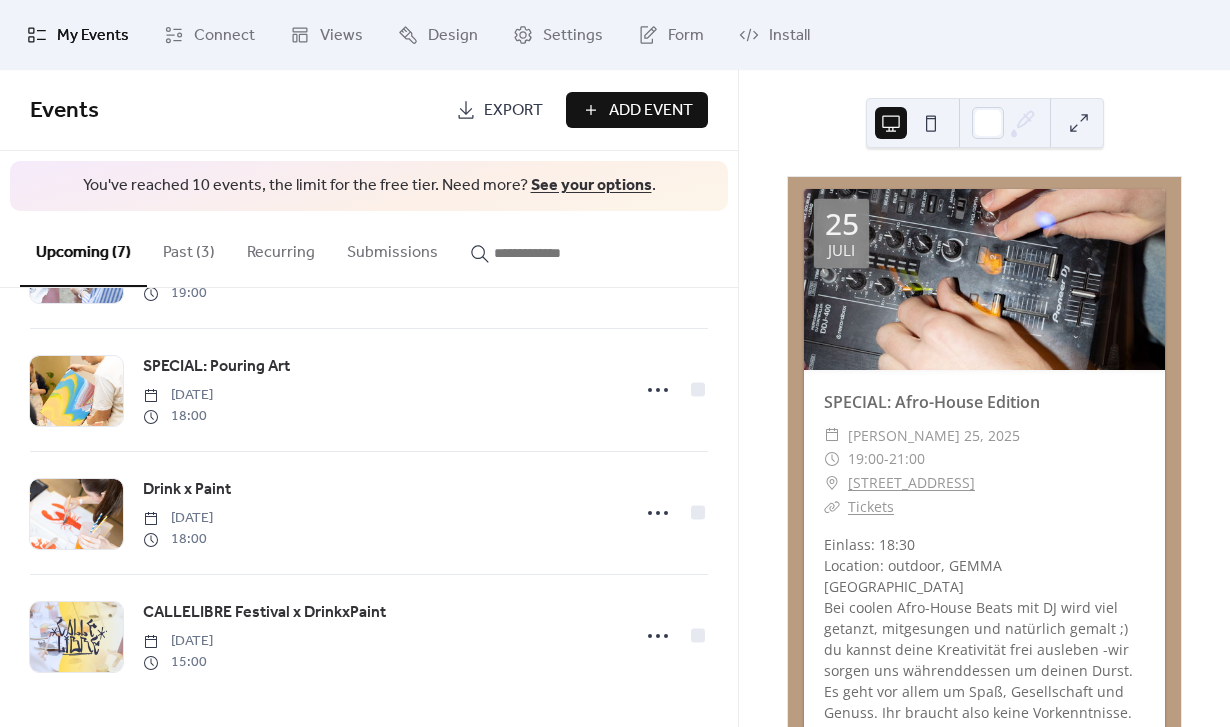 click on "Past (3)" at bounding box center (189, 248) 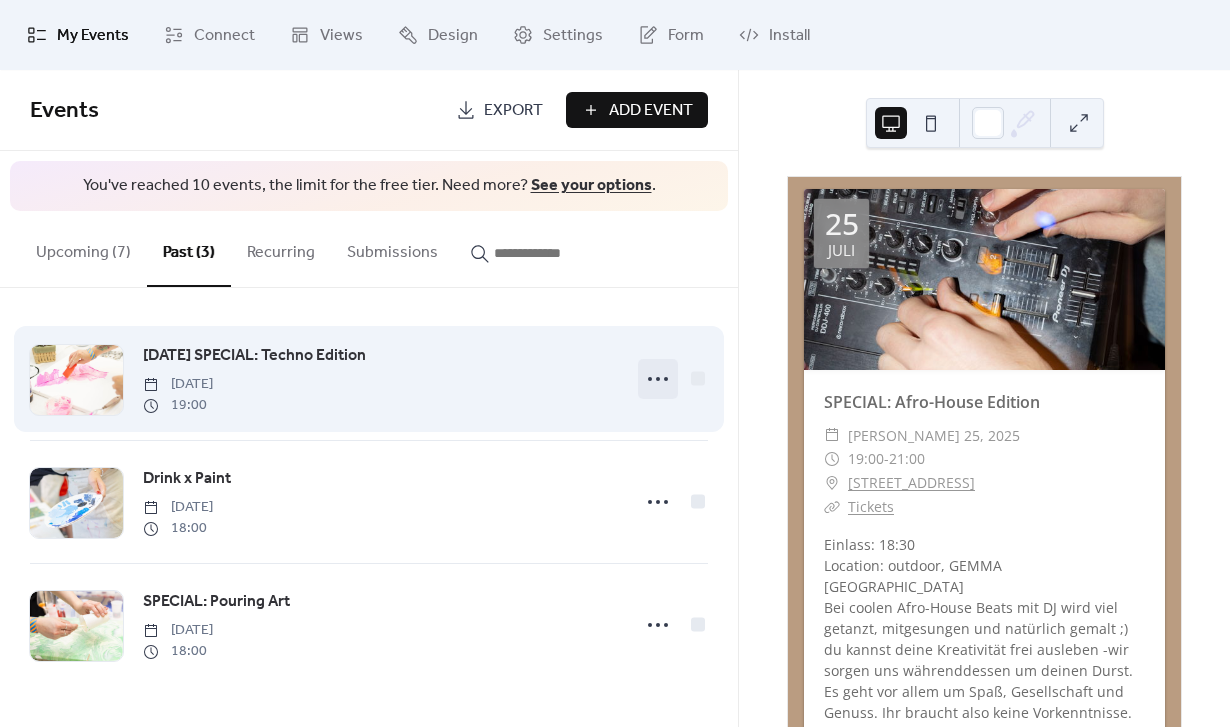 click 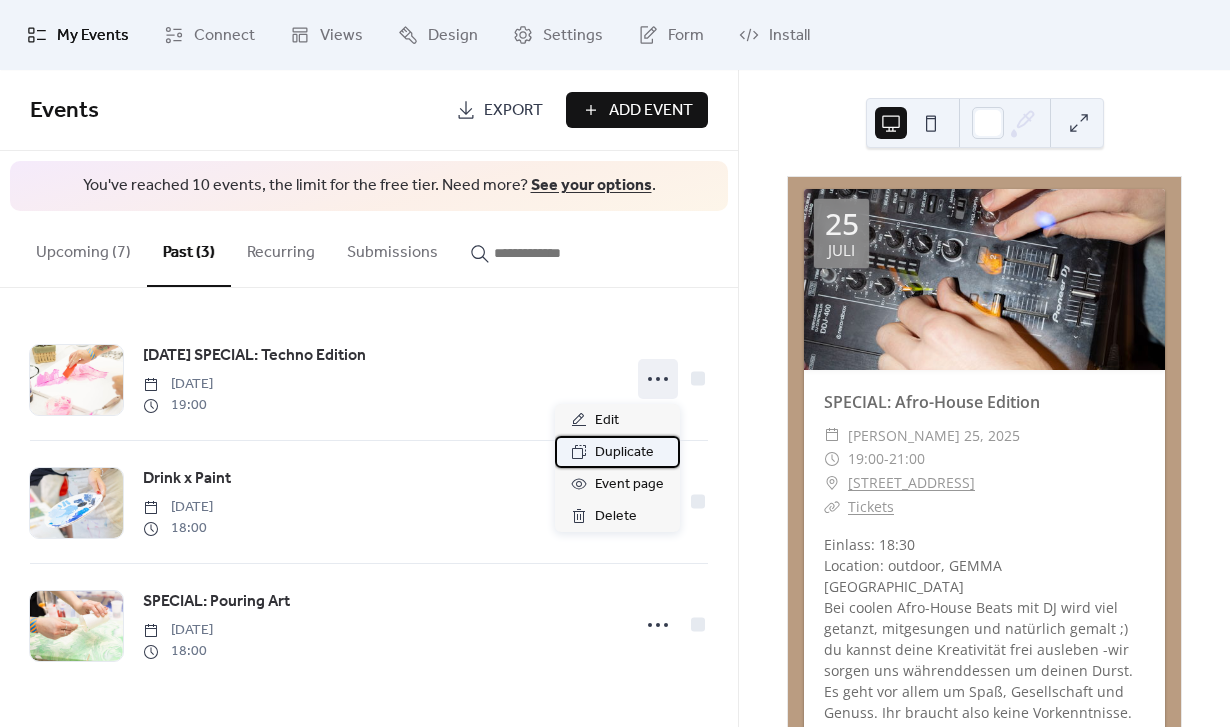 click on "Duplicate" at bounding box center [624, 453] 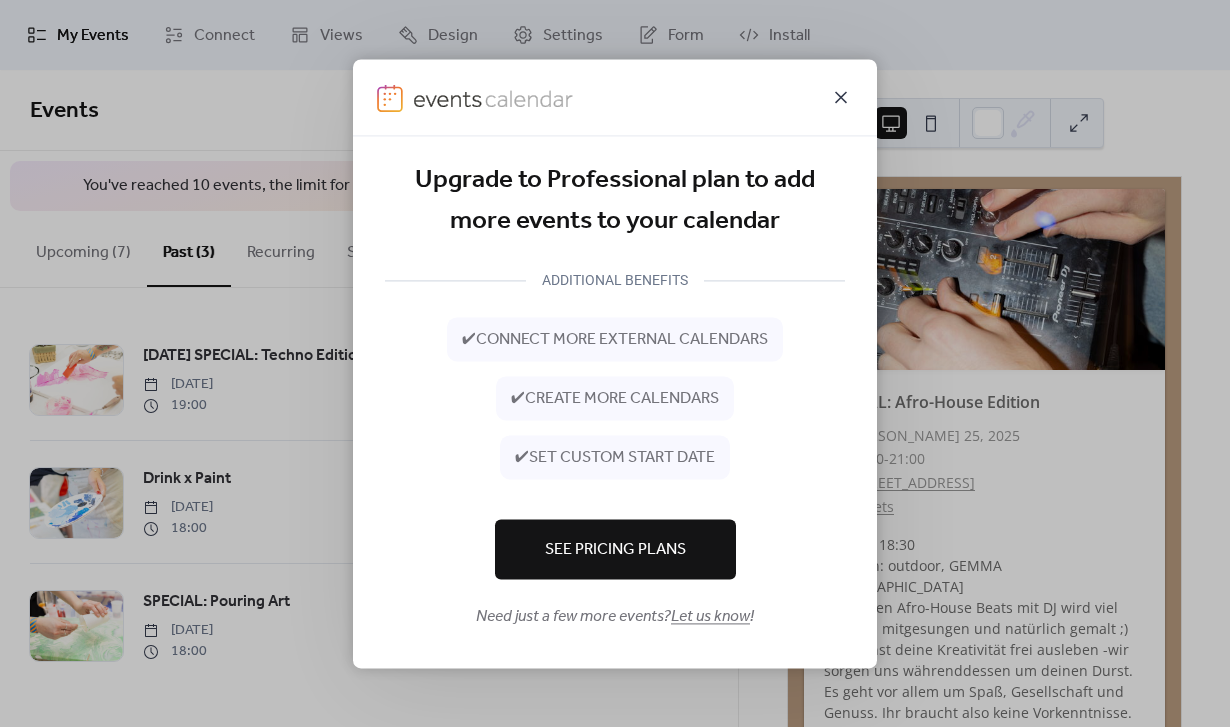 click 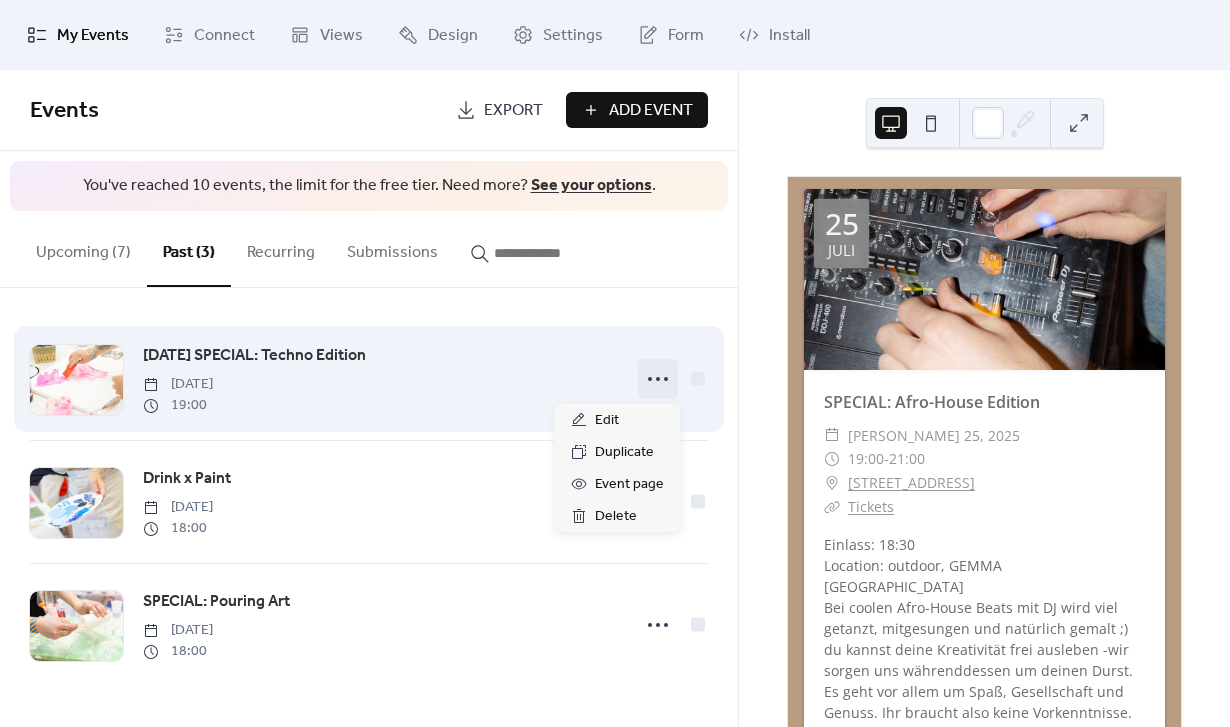 click 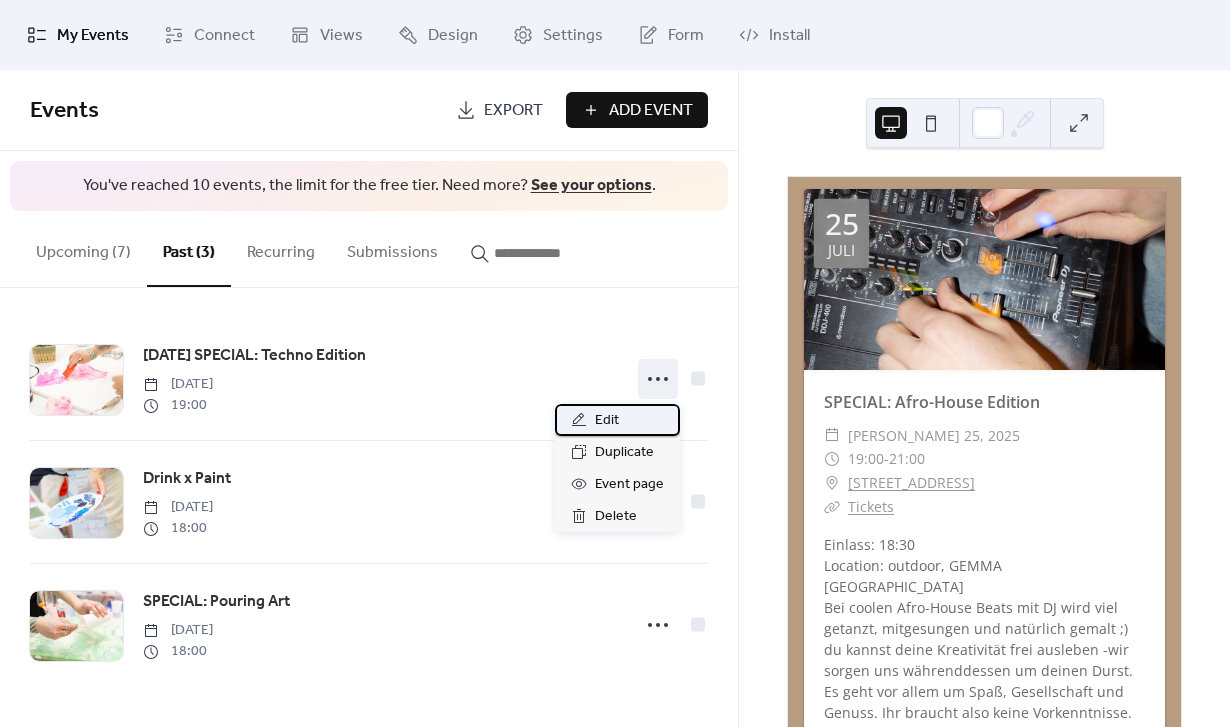 click on "Edit" at bounding box center [617, 420] 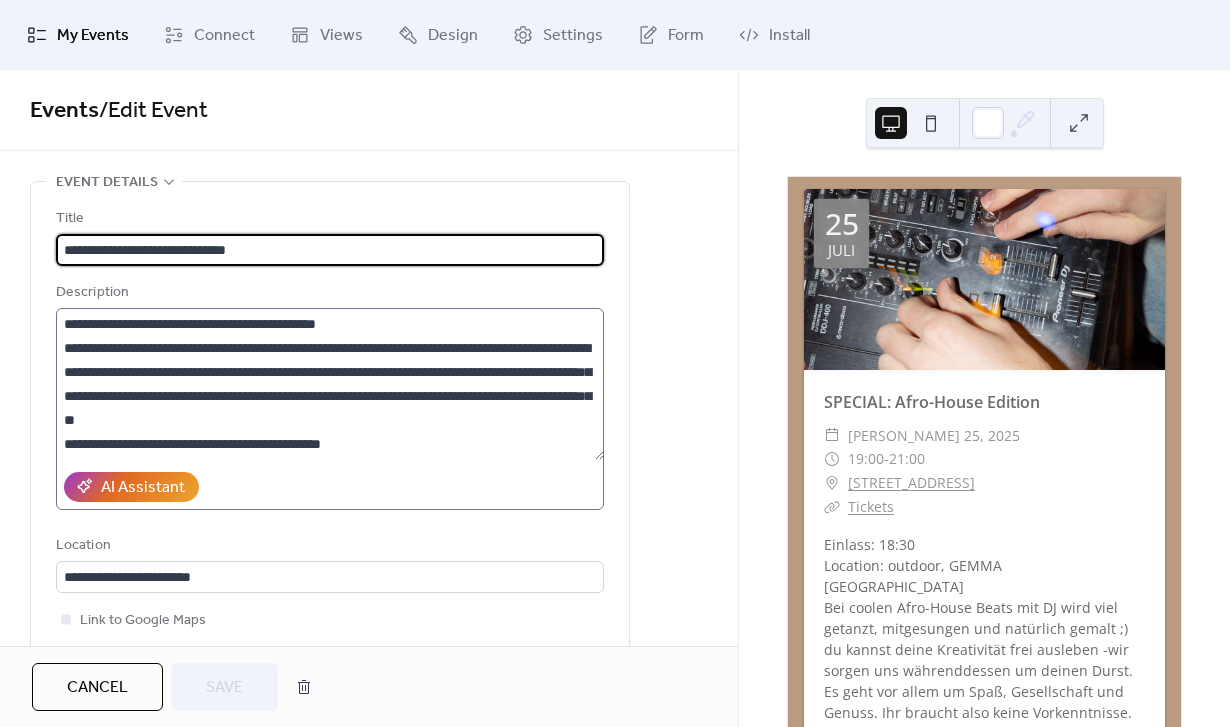 scroll, scrollTop: 72, scrollLeft: 0, axis: vertical 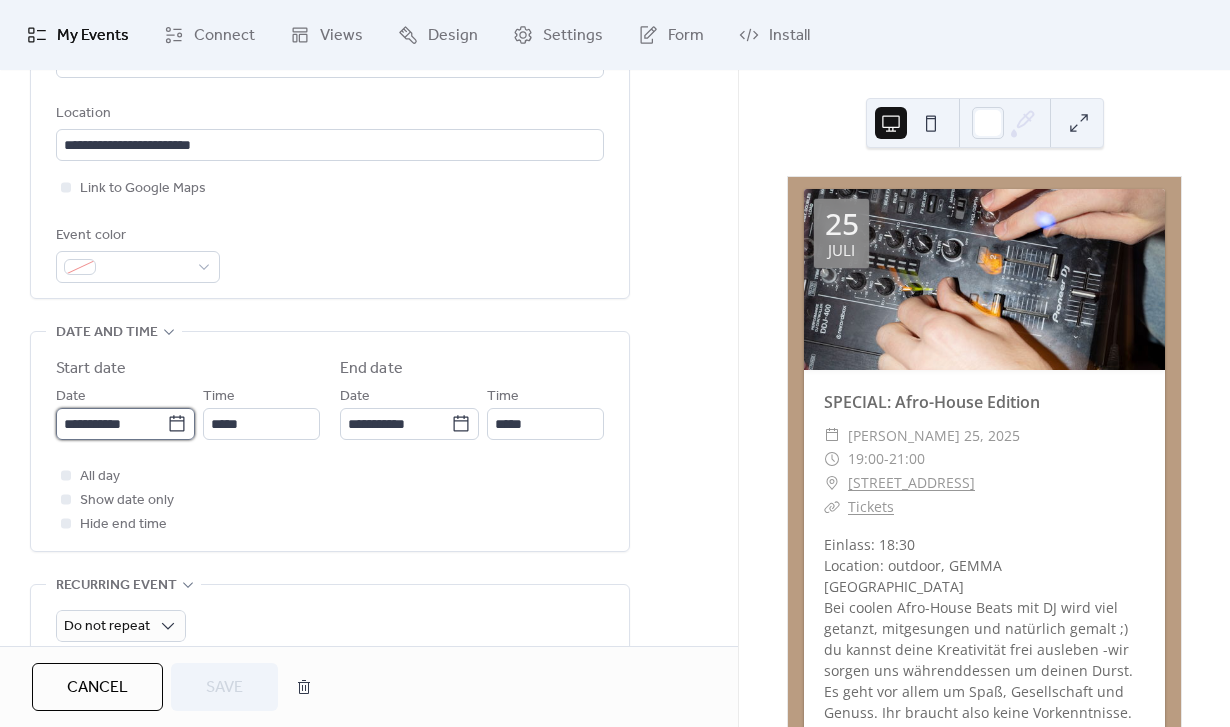 click on "**********" at bounding box center [111, 424] 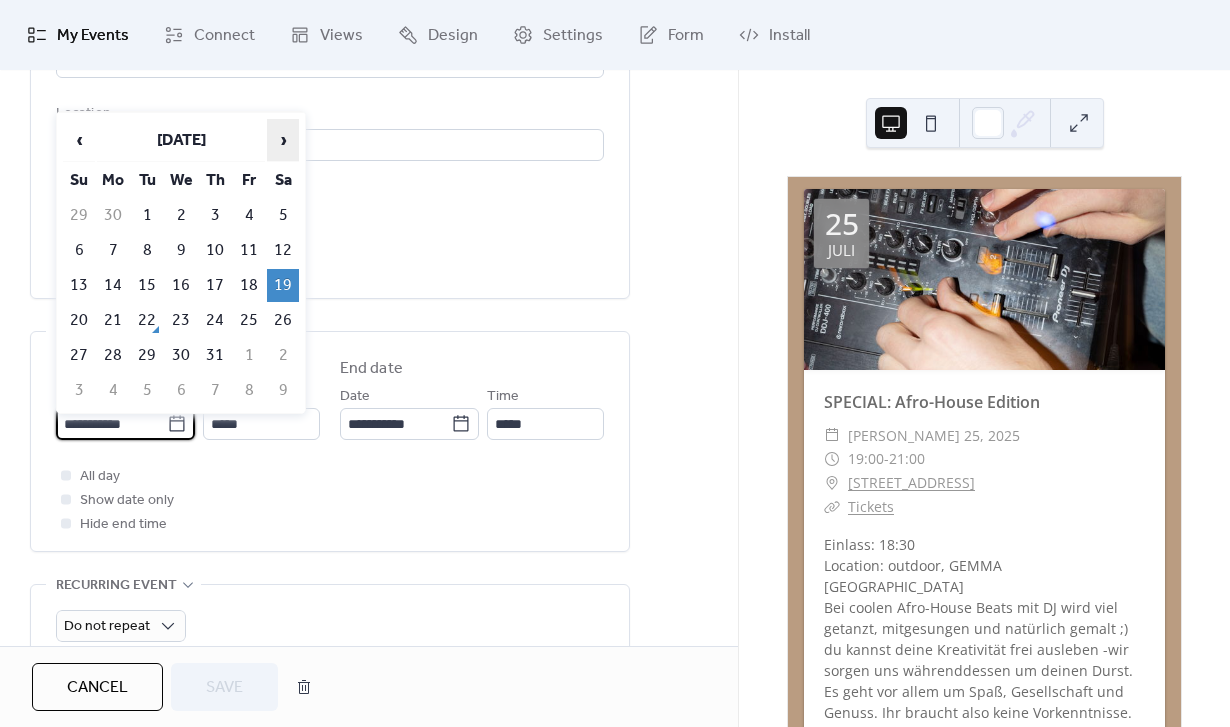 click on "›" at bounding box center [283, 140] 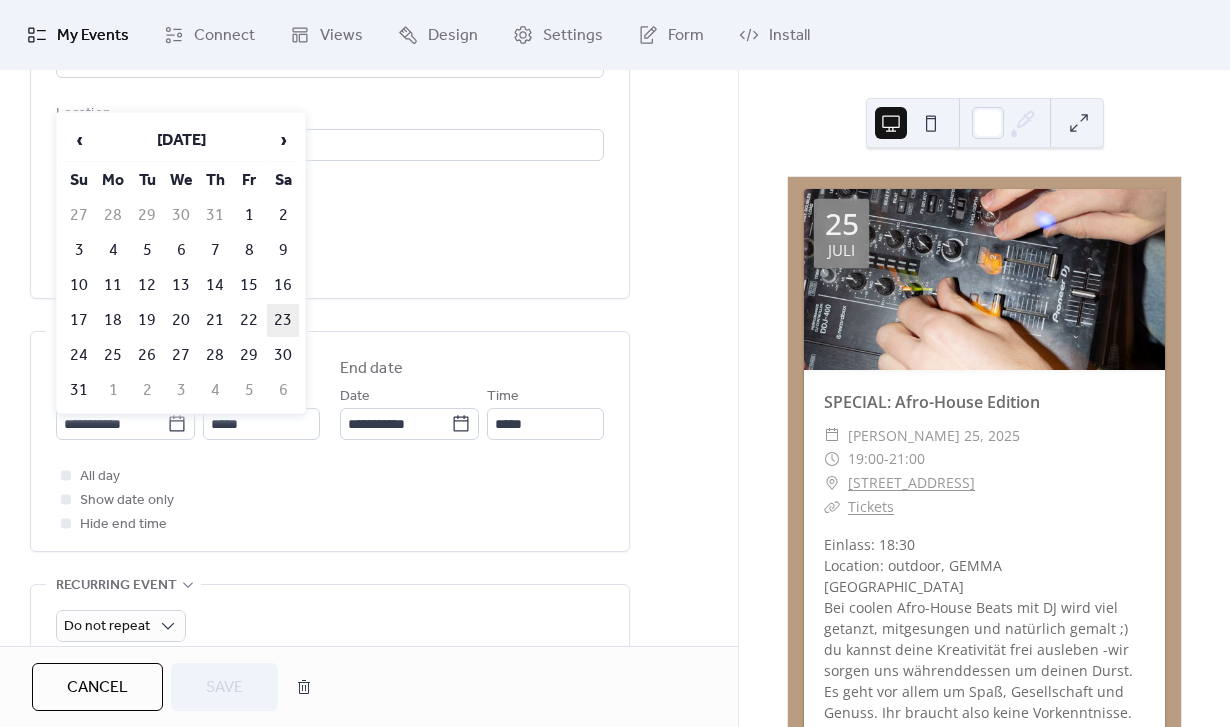 click on "23" at bounding box center [283, 320] 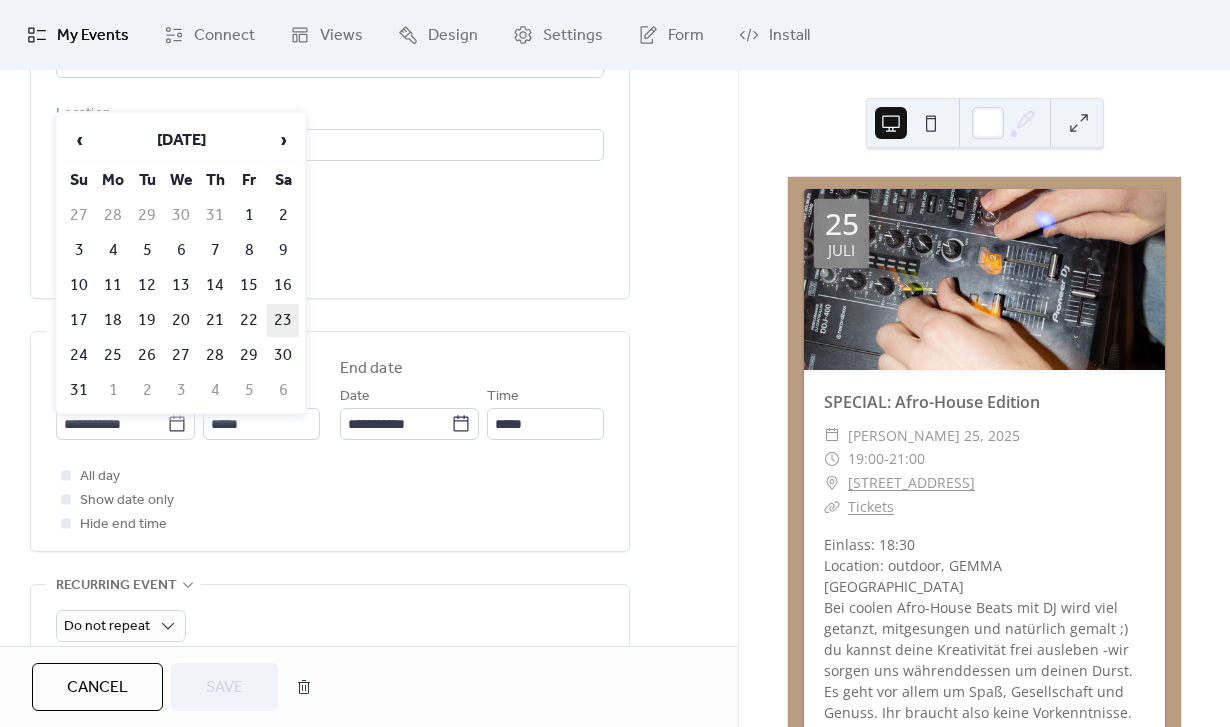 type on "**********" 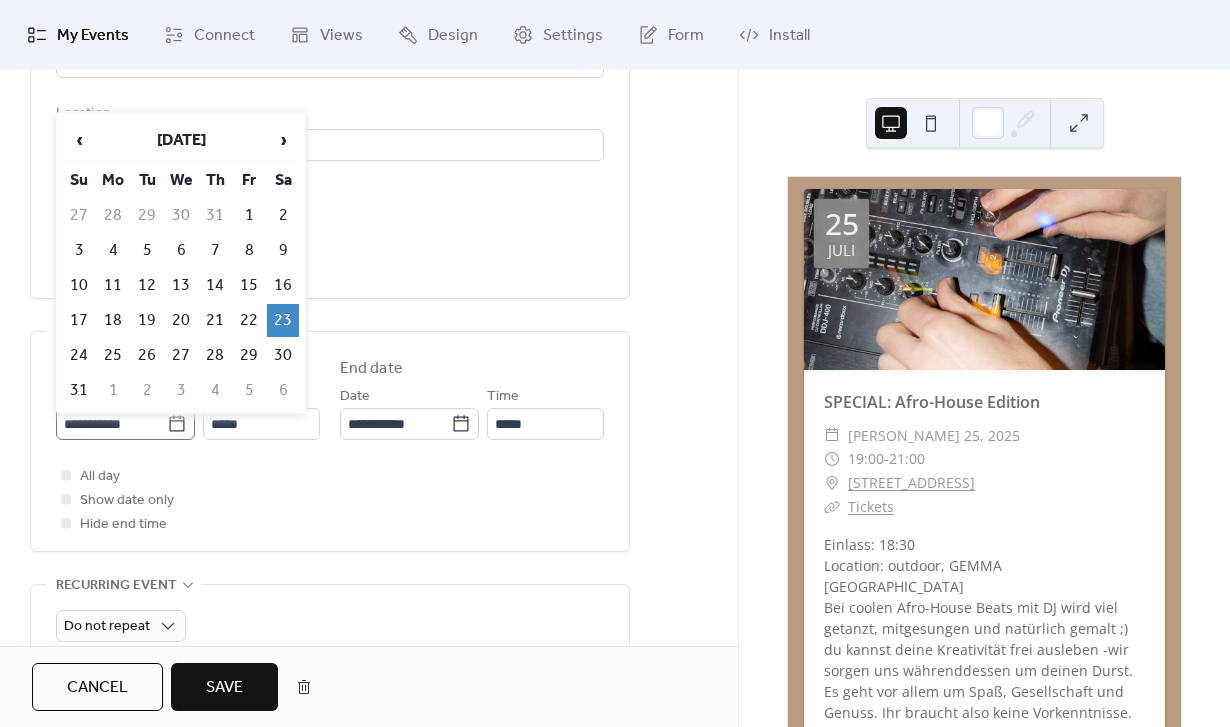 click 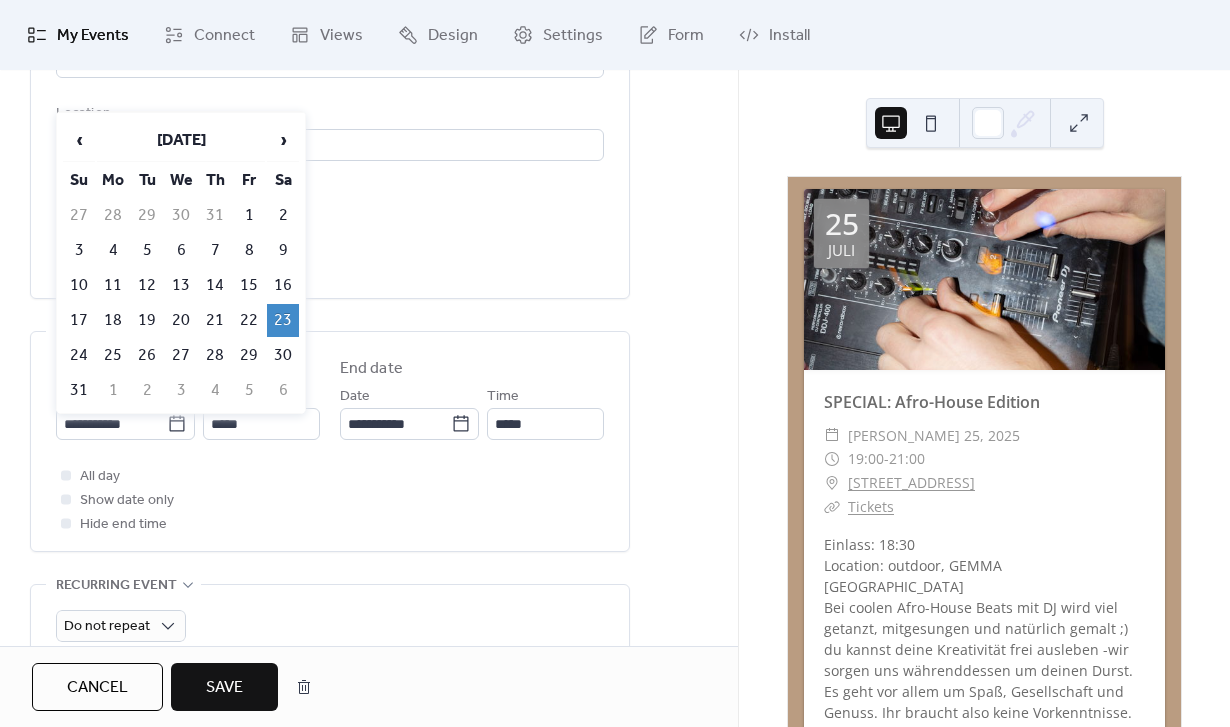 click on "23" at bounding box center [283, 320] 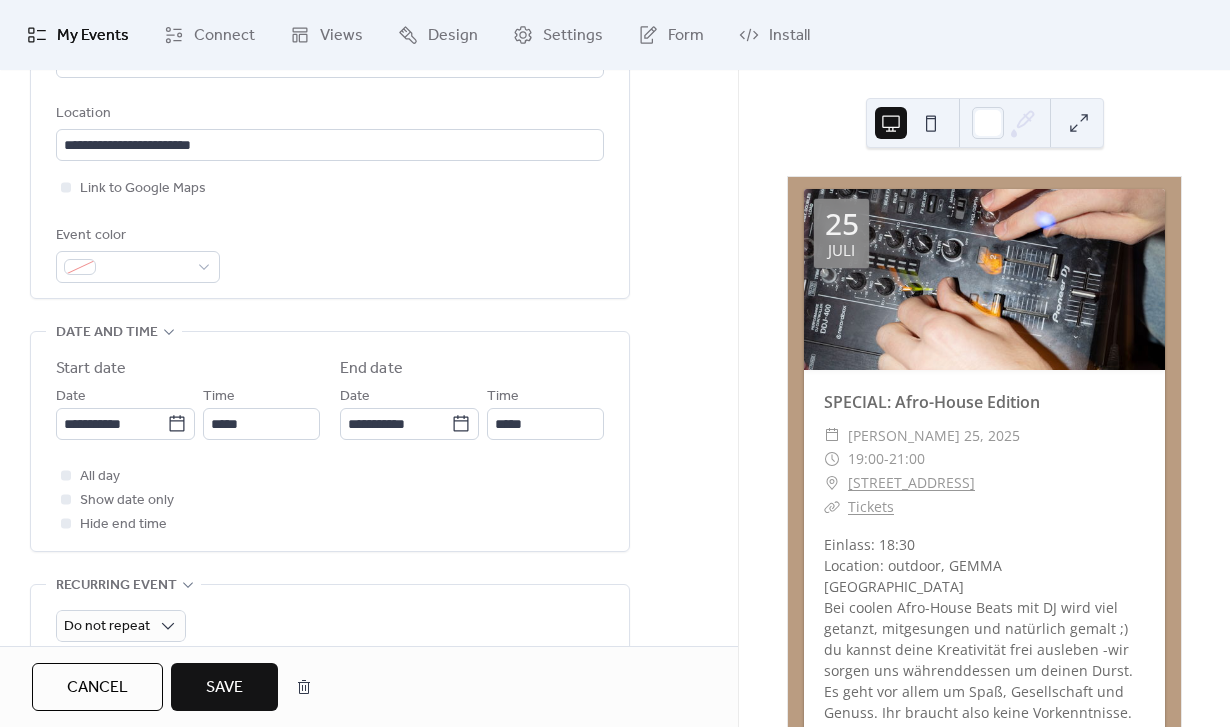 click on "Save" at bounding box center (224, 688) 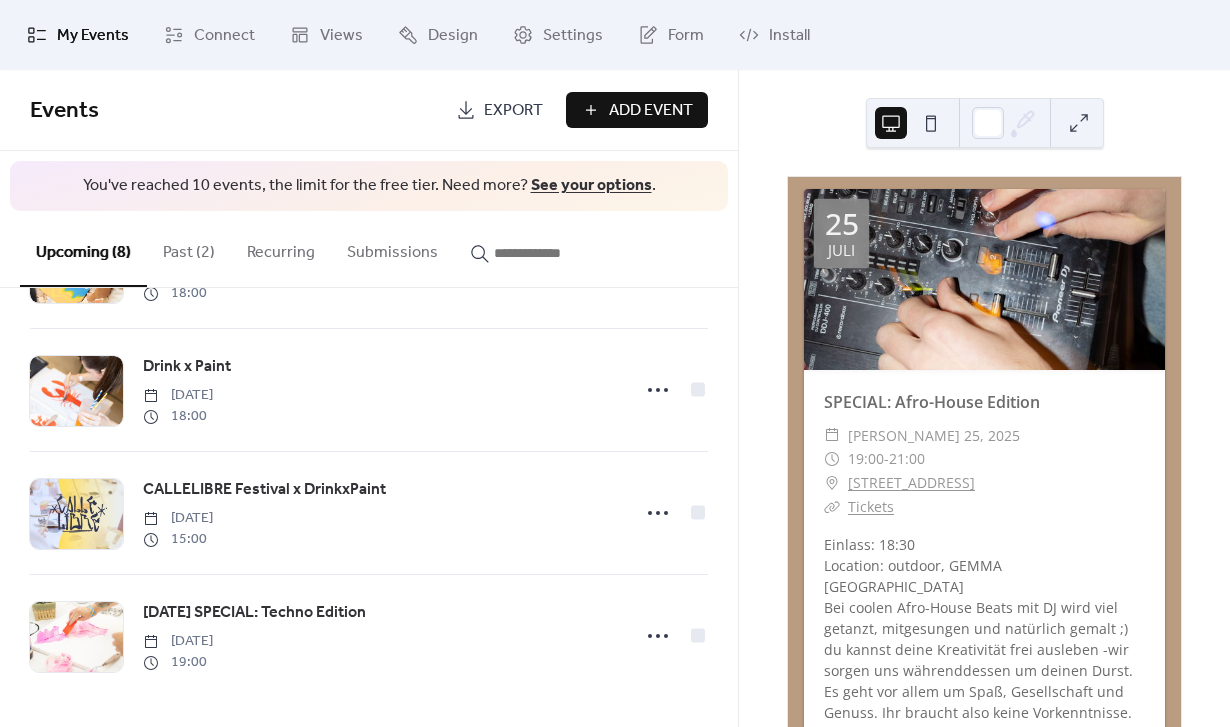 scroll, scrollTop: 605, scrollLeft: 0, axis: vertical 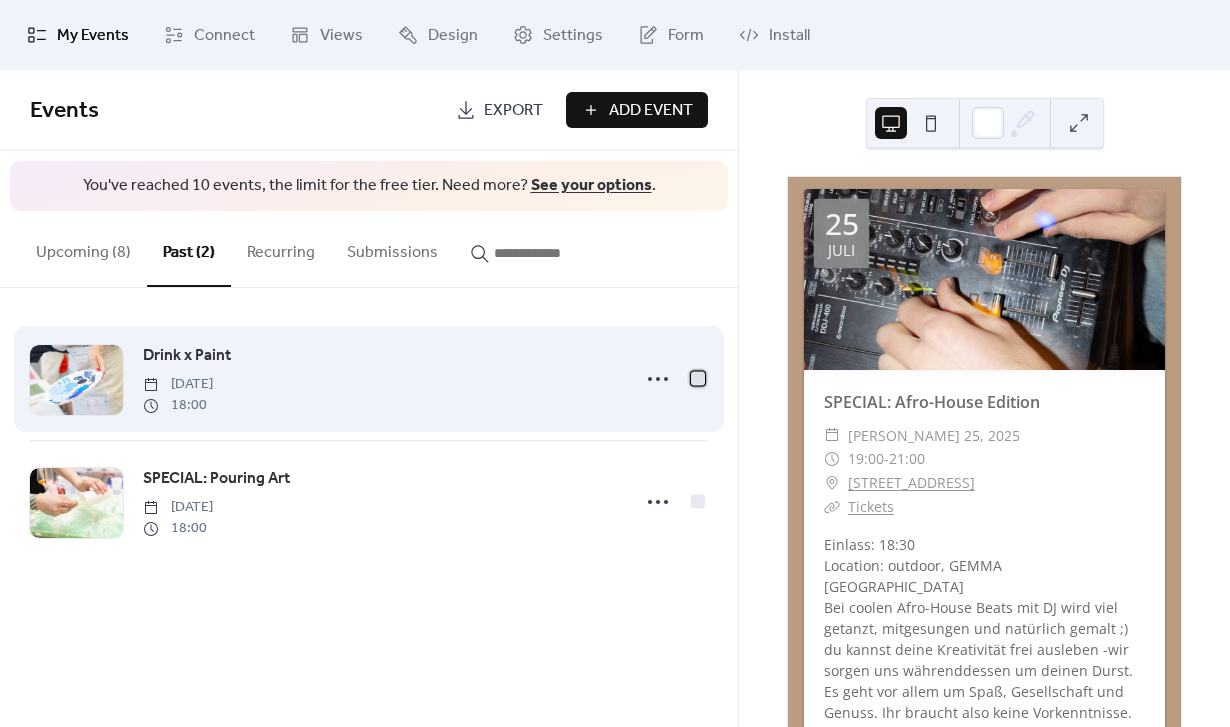 click at bounding box center (698, 379) 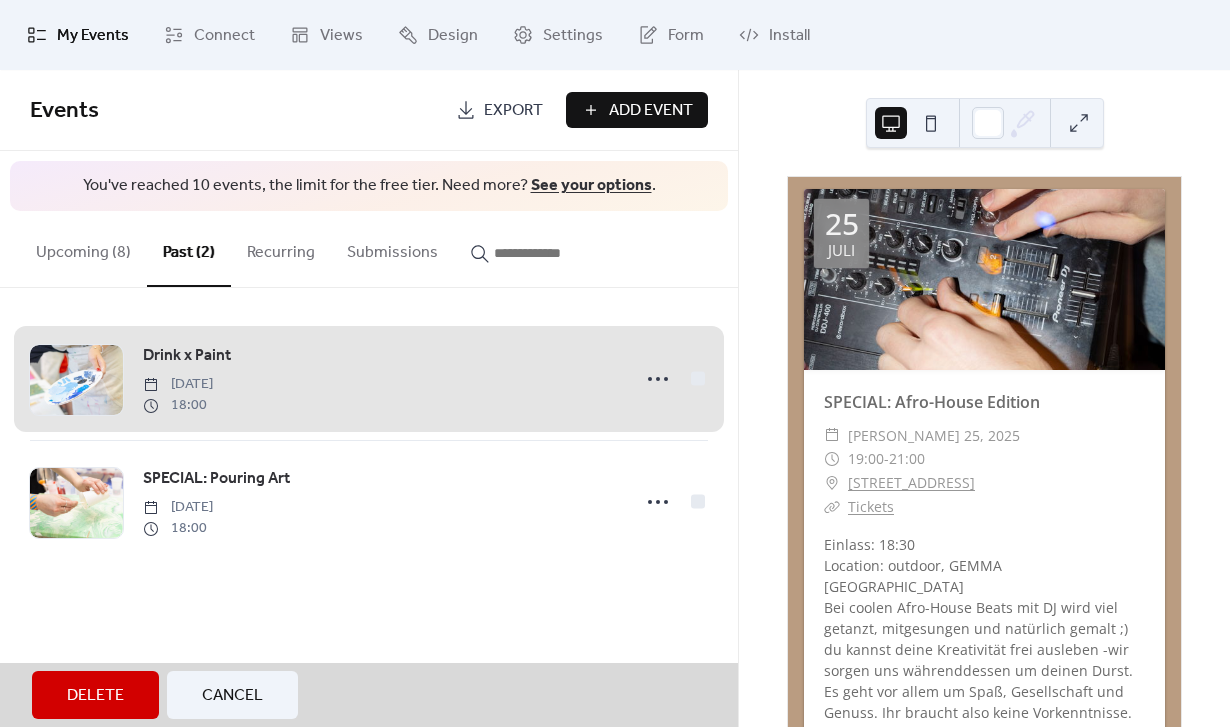 click on "Drink x Paint [DATE] 18:00" at bounding box center (369, 379) 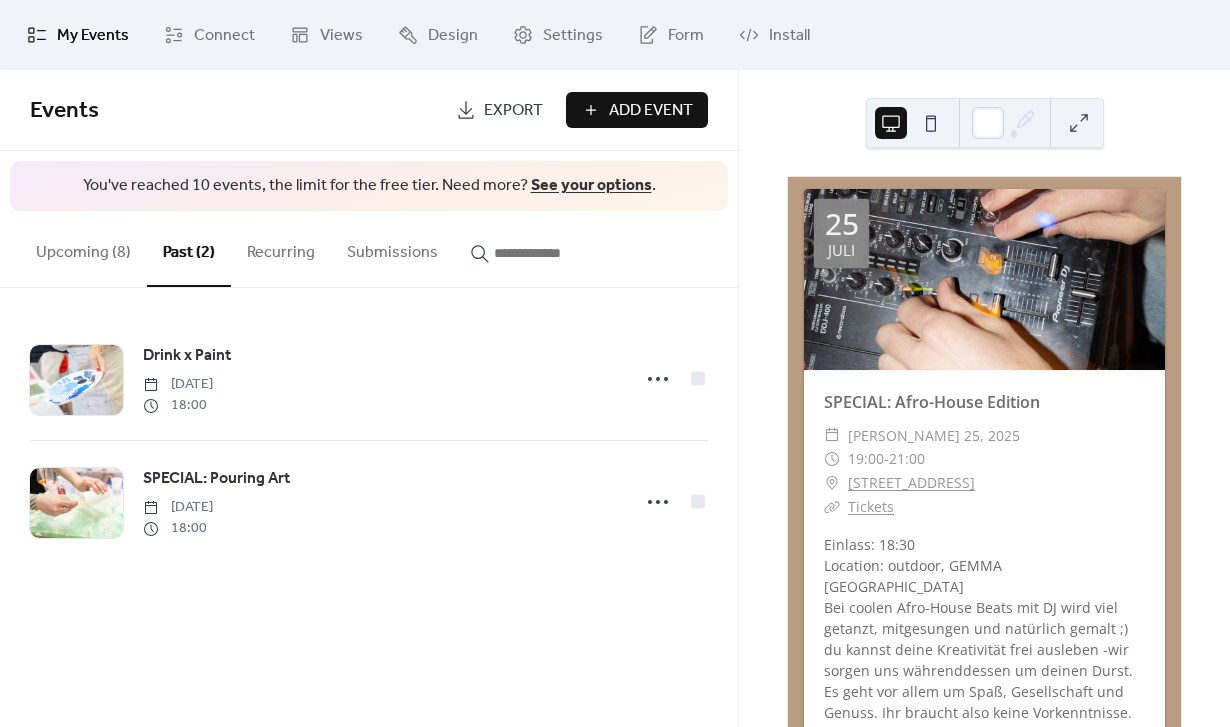 click on "Upcoming (8)" at bounding box center (83, 248) 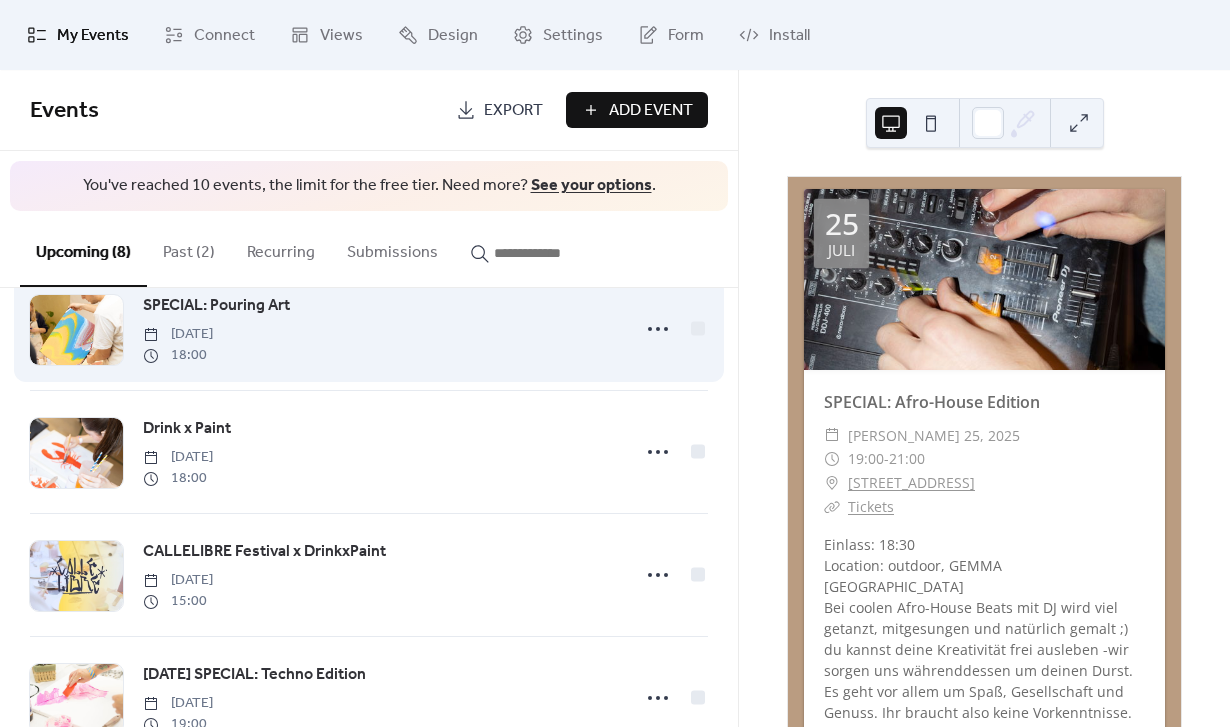 scroll, scrollTop: 538, scrollLeft: 0, axis: vertical 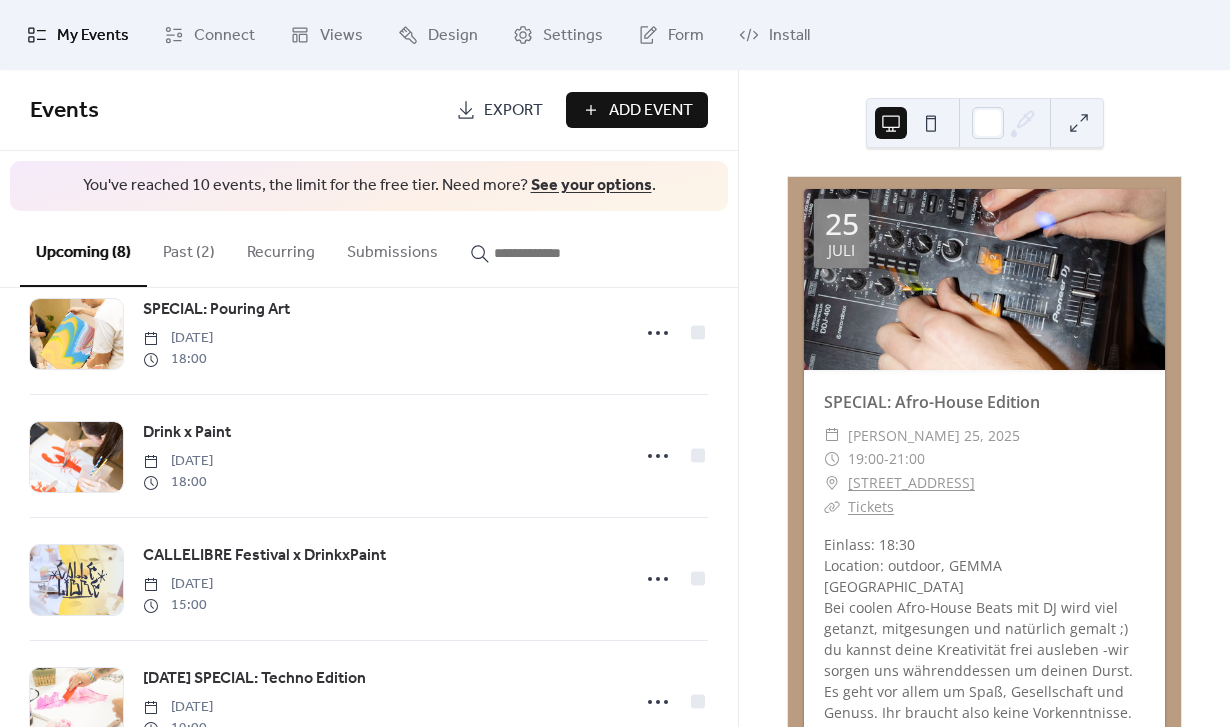 click on "Past (2)" at bounding box center (189, 248) 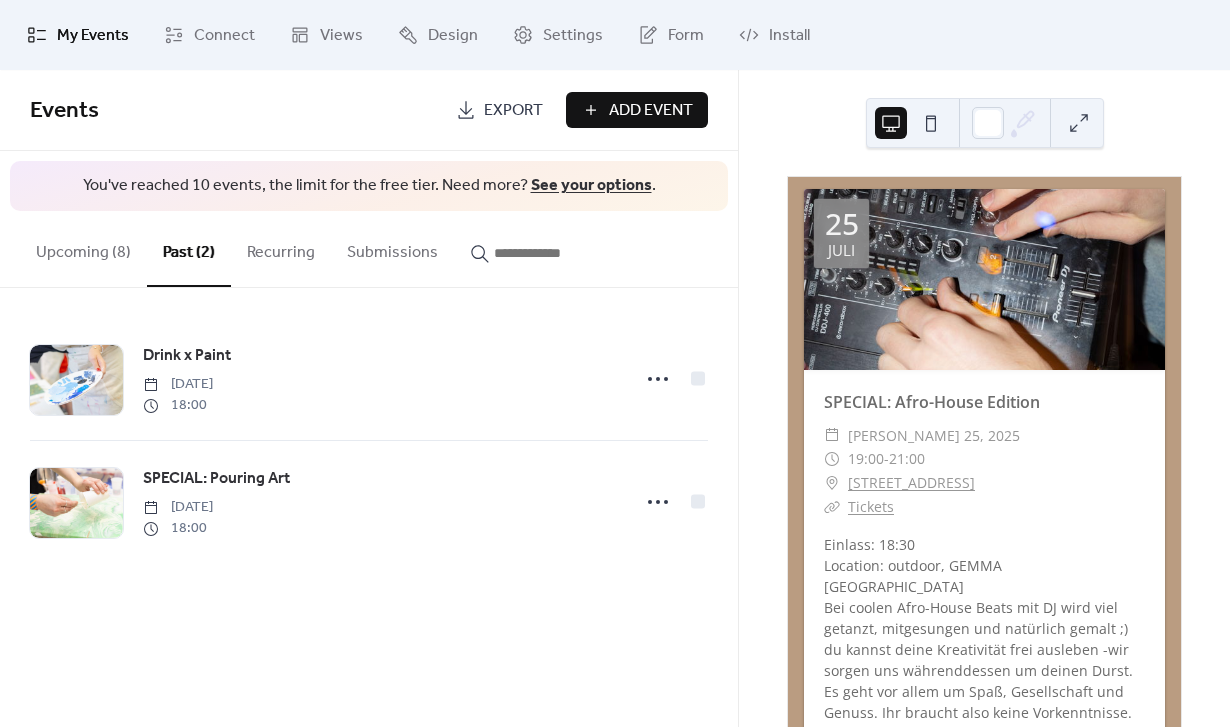 click on "Upcoming (8)" at bounding box center [83, 248] 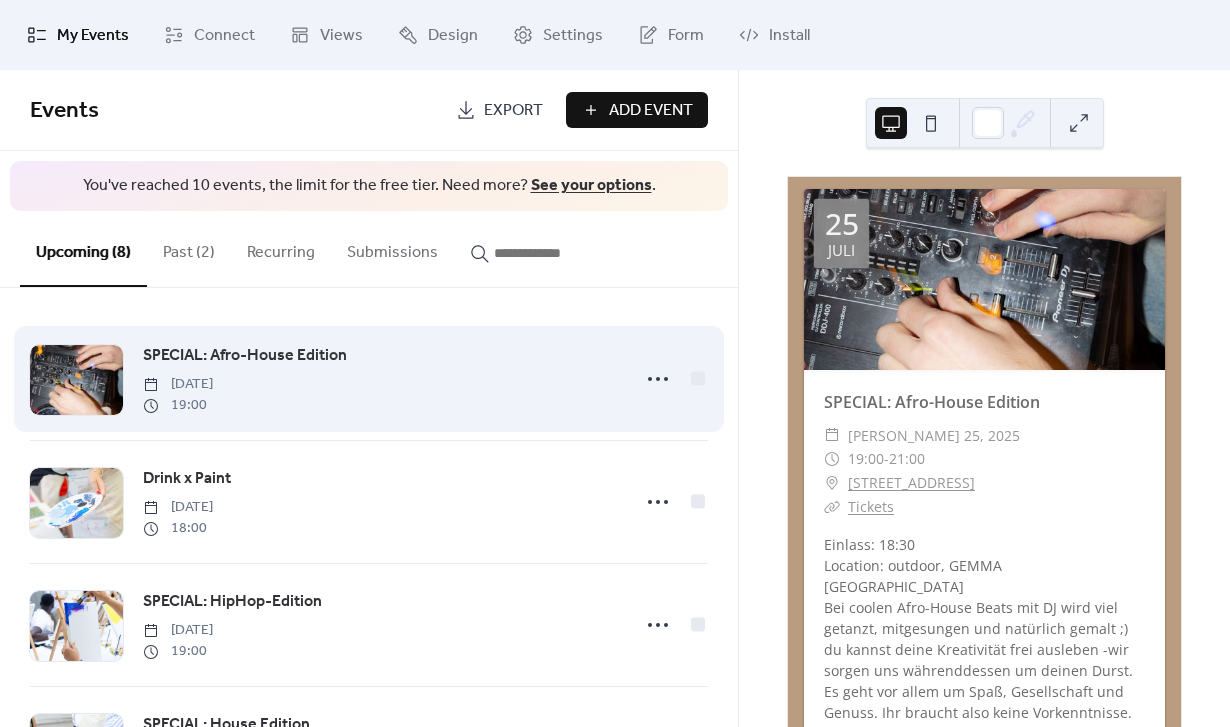 scroll, scrollTop: 0, scrollLeft: 0, axis: both 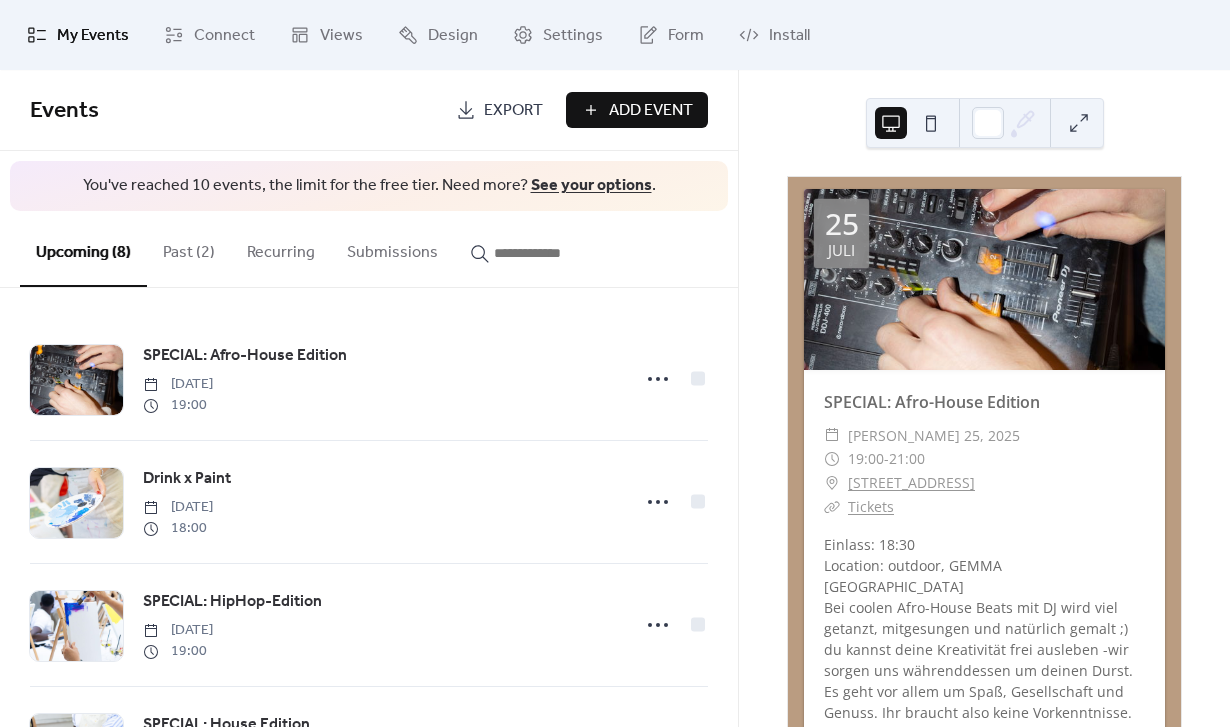 click on "Past (2)" at bounding box center (189, 248) 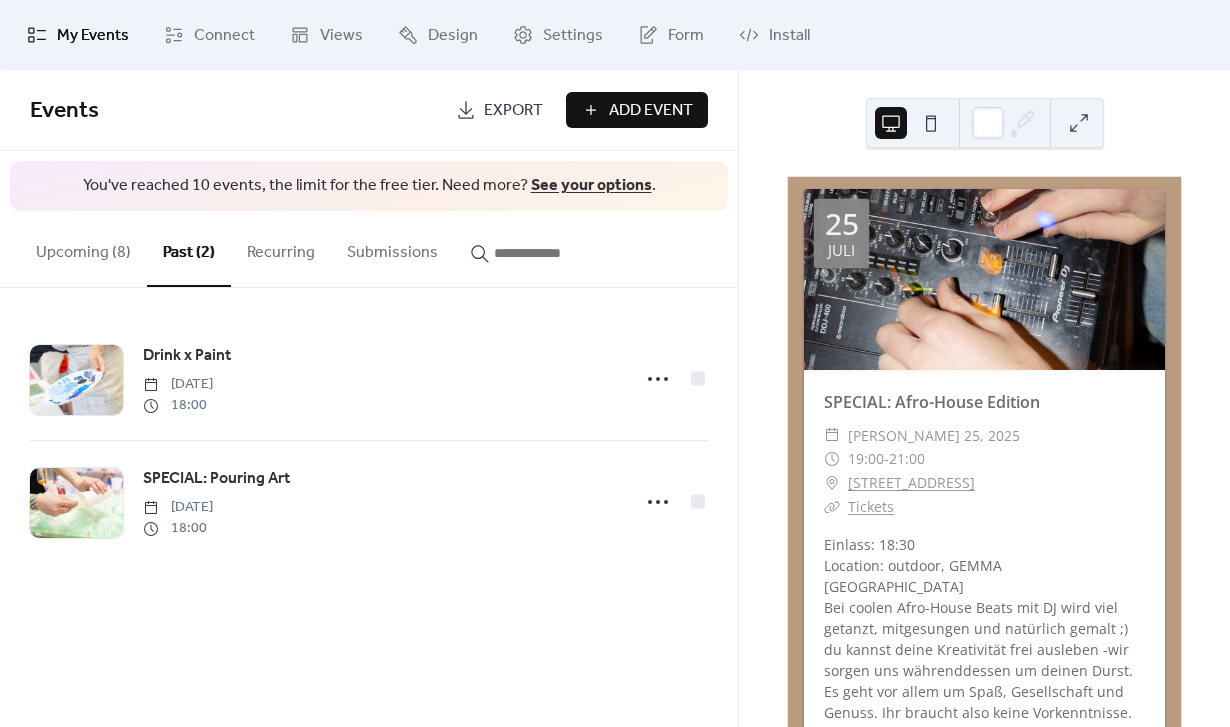 click on "Upcoming (8)" at bounding box center (83, 248) 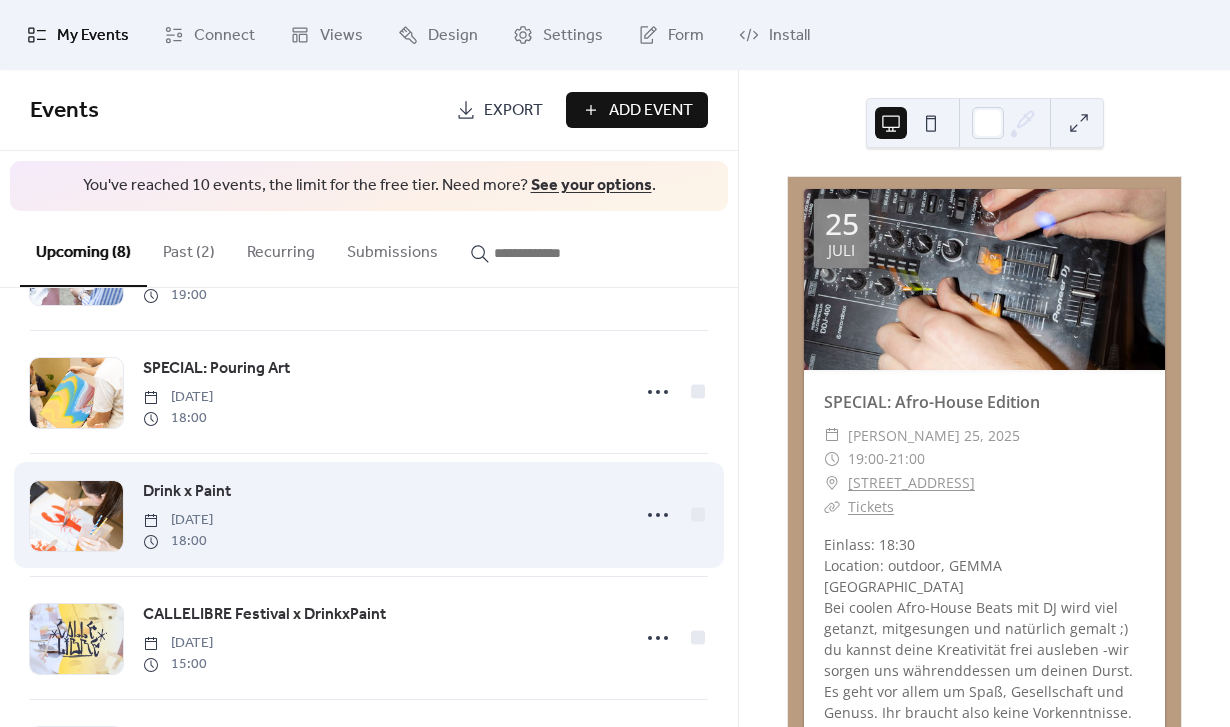 scroll, scrollTop: 471, scrollLeft: 0, axis: vertical 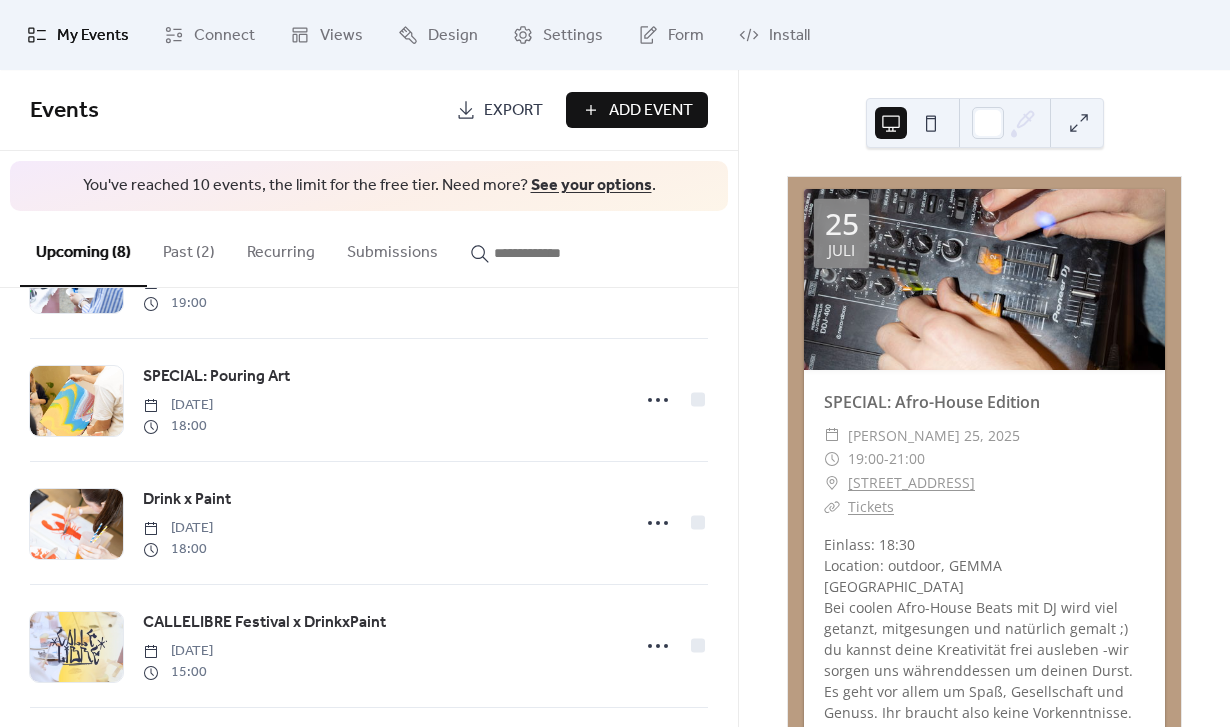 click on "Past (2)" at bounding box center (189, 248) 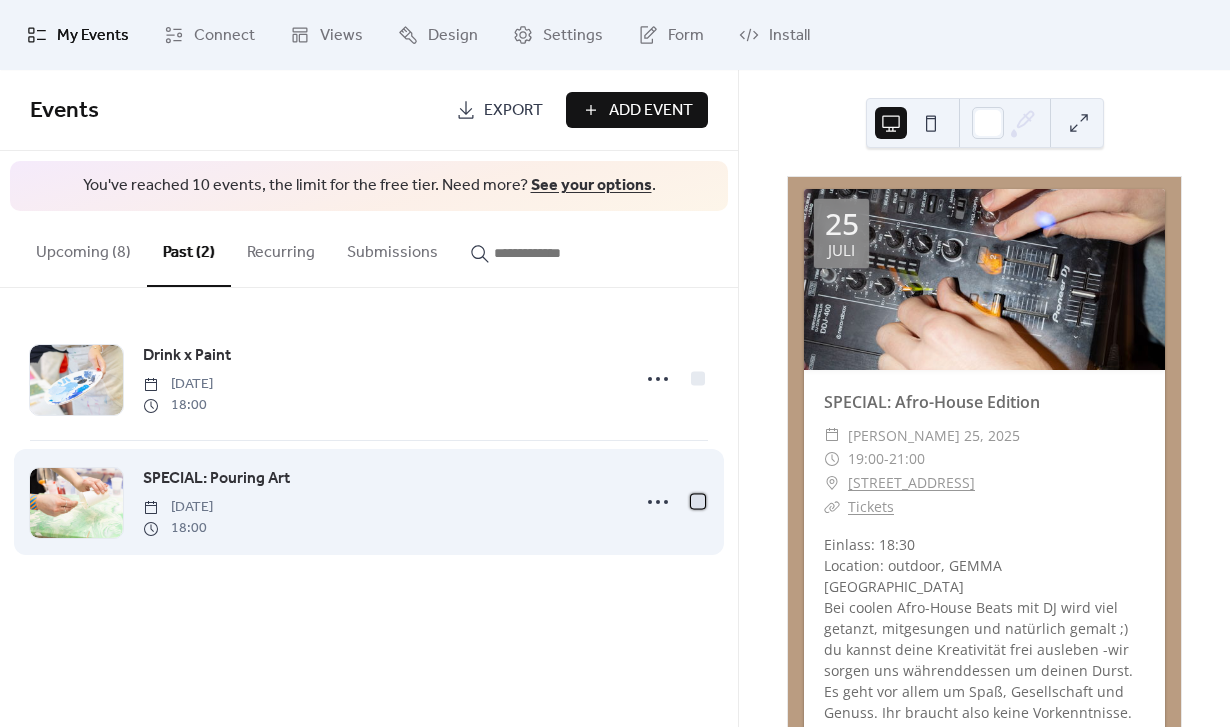 click at bounding box center (698, 502) 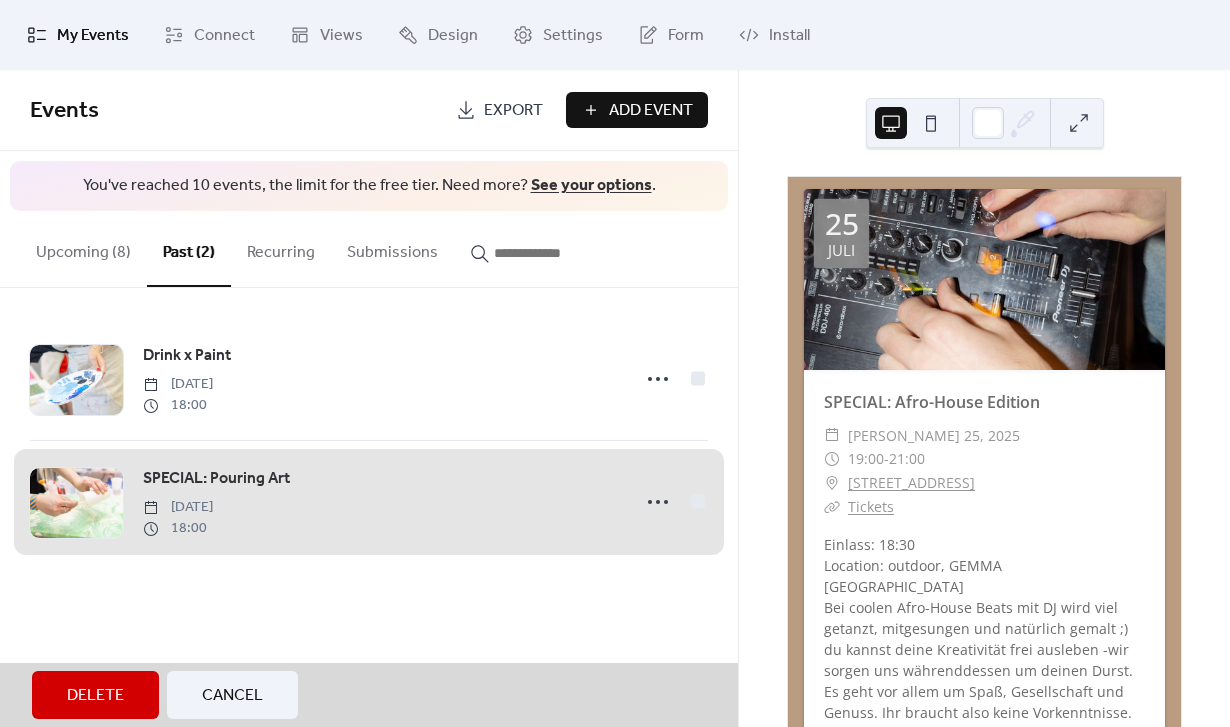 click on "Delete" at bounding box center (95, 695) 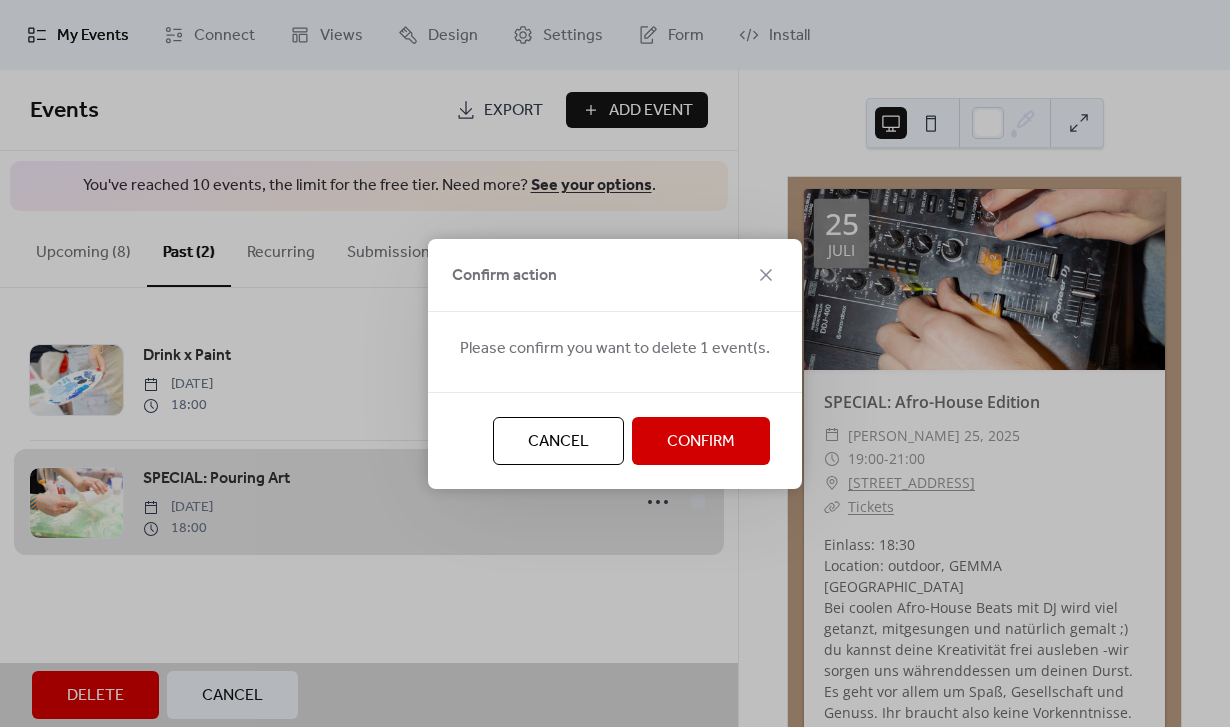 click on "Confirm" at bounding box center [701, 442] 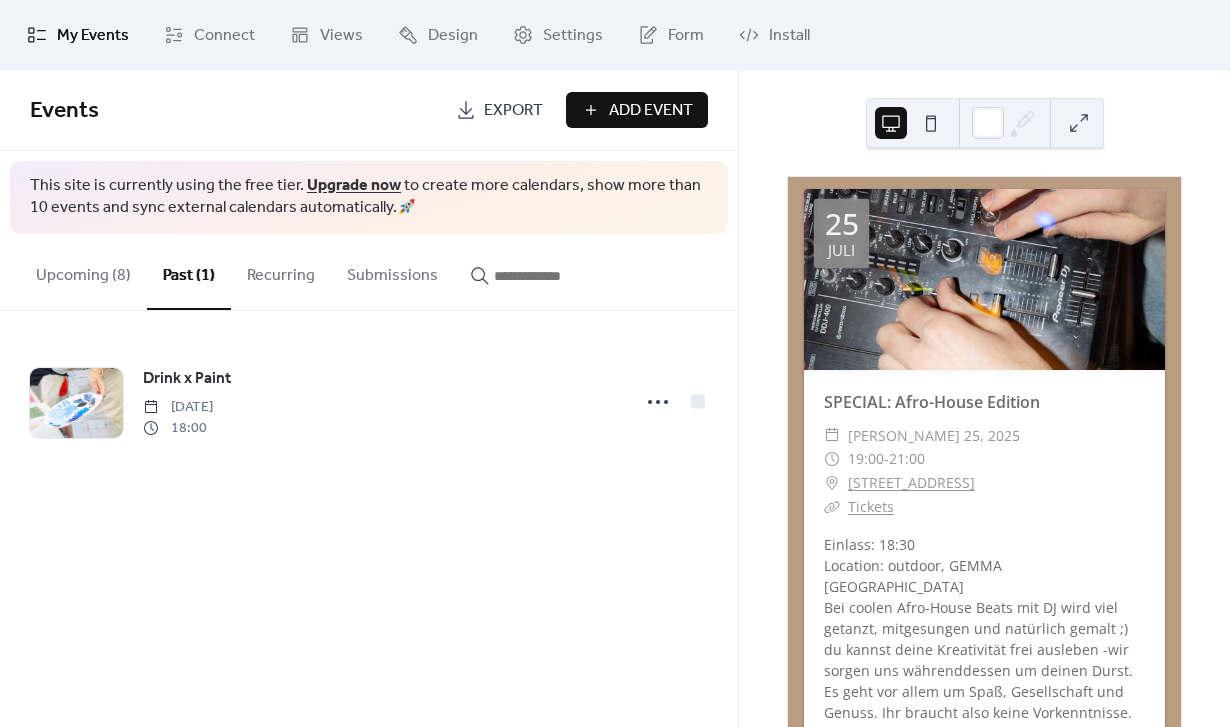 click on "Upcoming (8)" at bounding box center [83, 271] 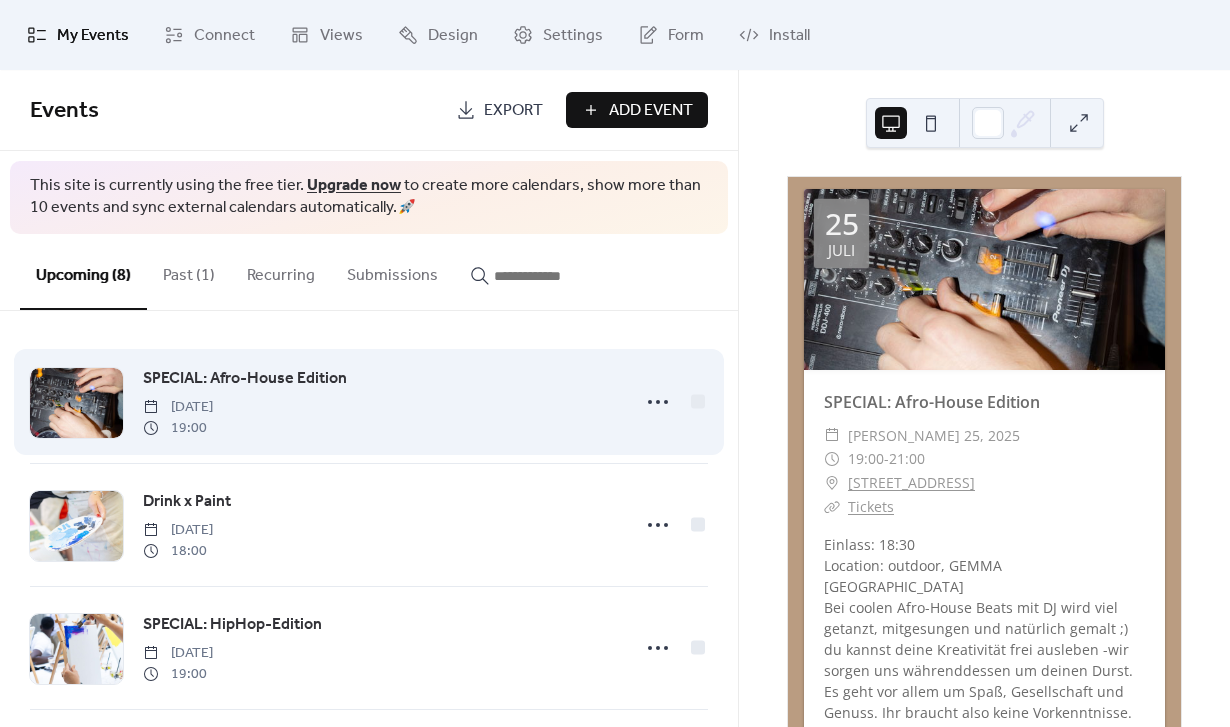 scroll, scrollTop: 0, scrollLeft: 0, axis: both 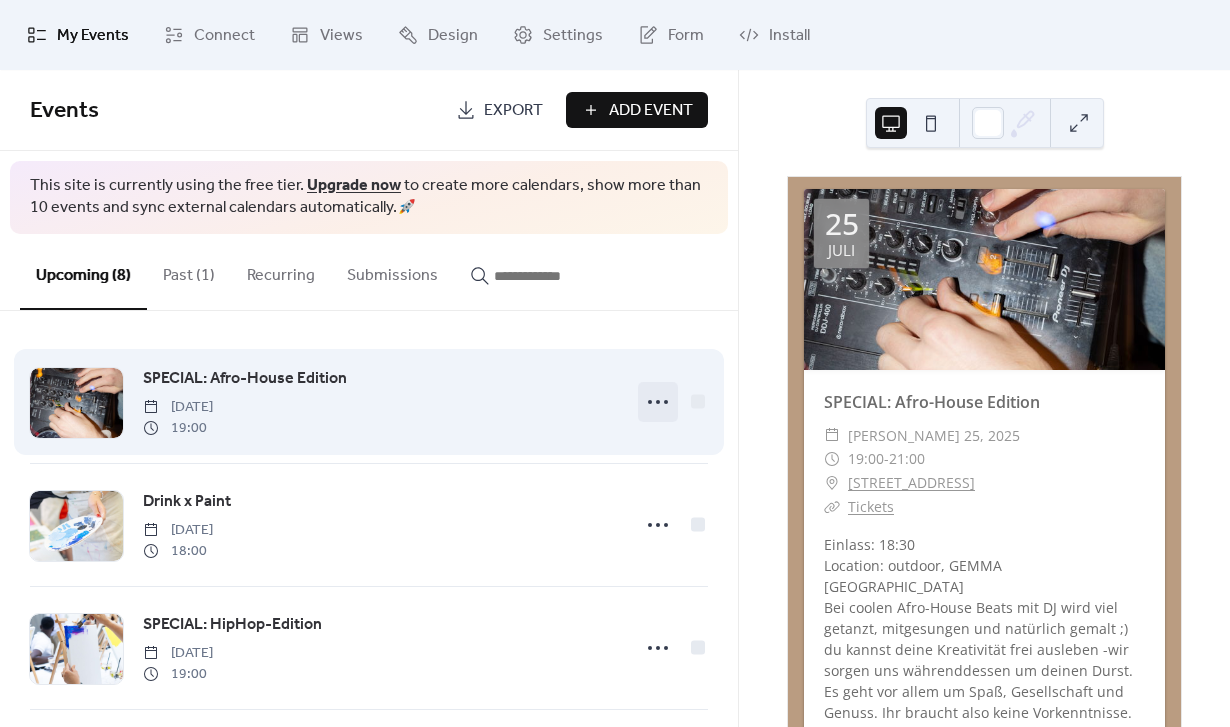 click 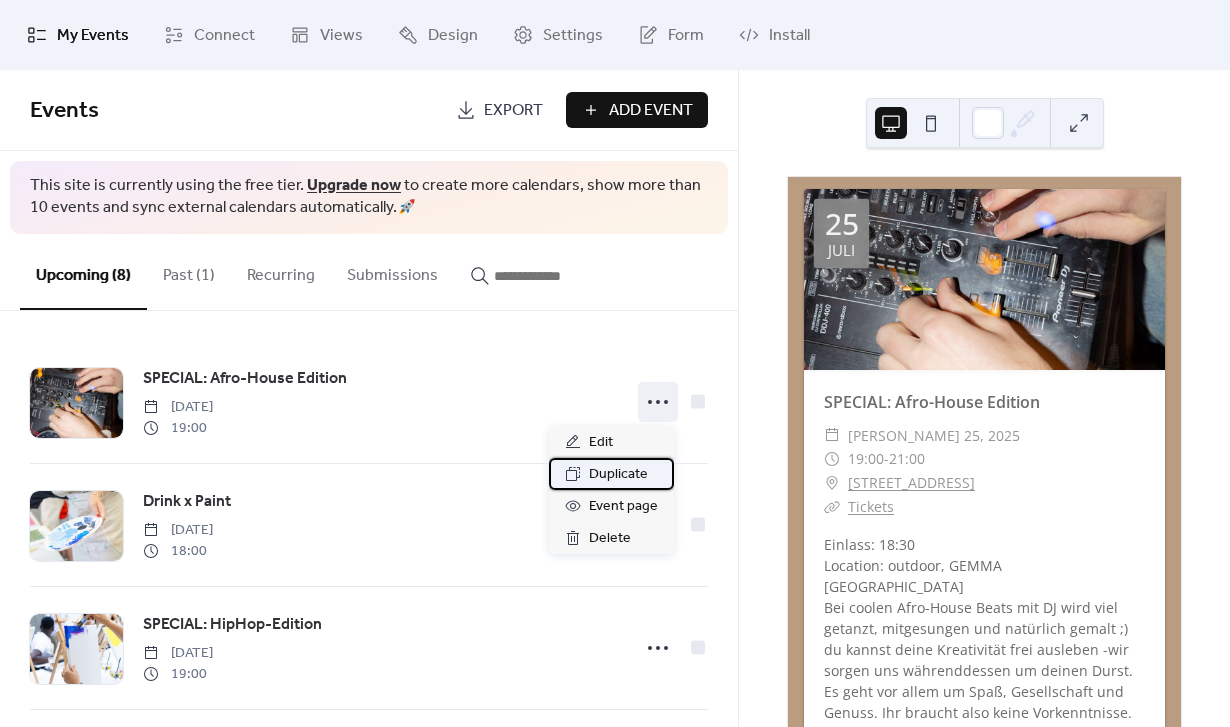click on "Duplicate" at bounding box center (618, 475) 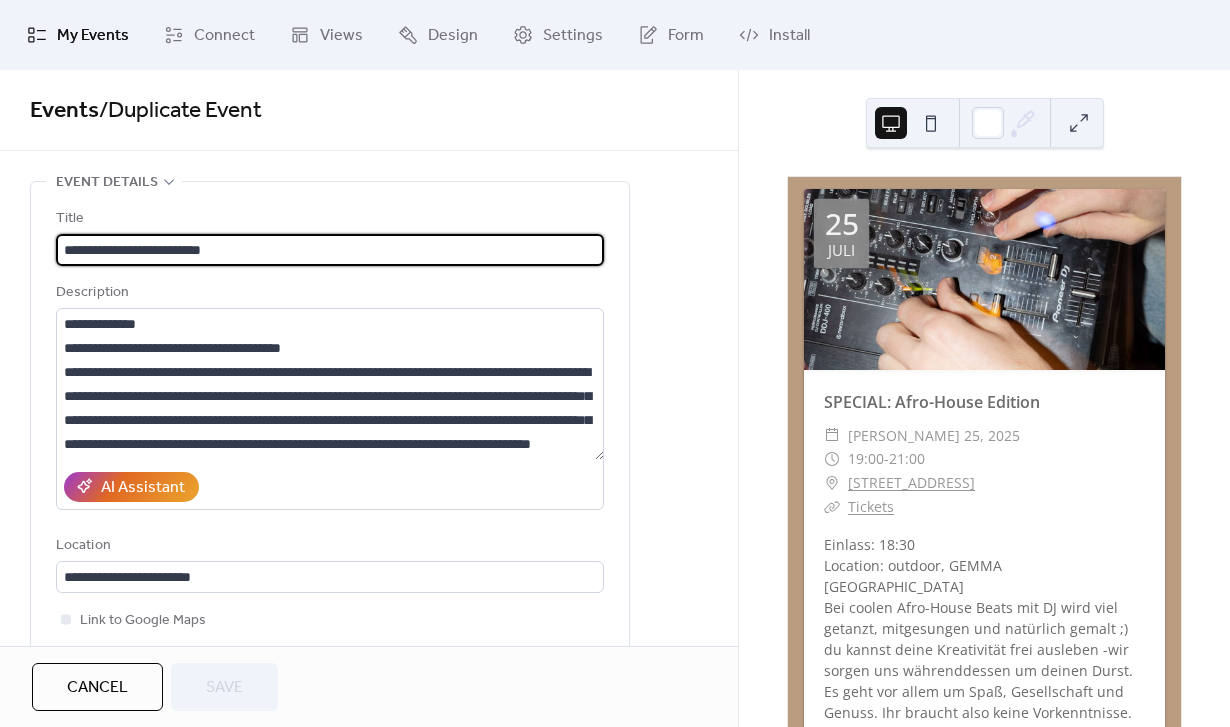 scroll, scrollTop: 0, scrollLeft: 0, axis: both 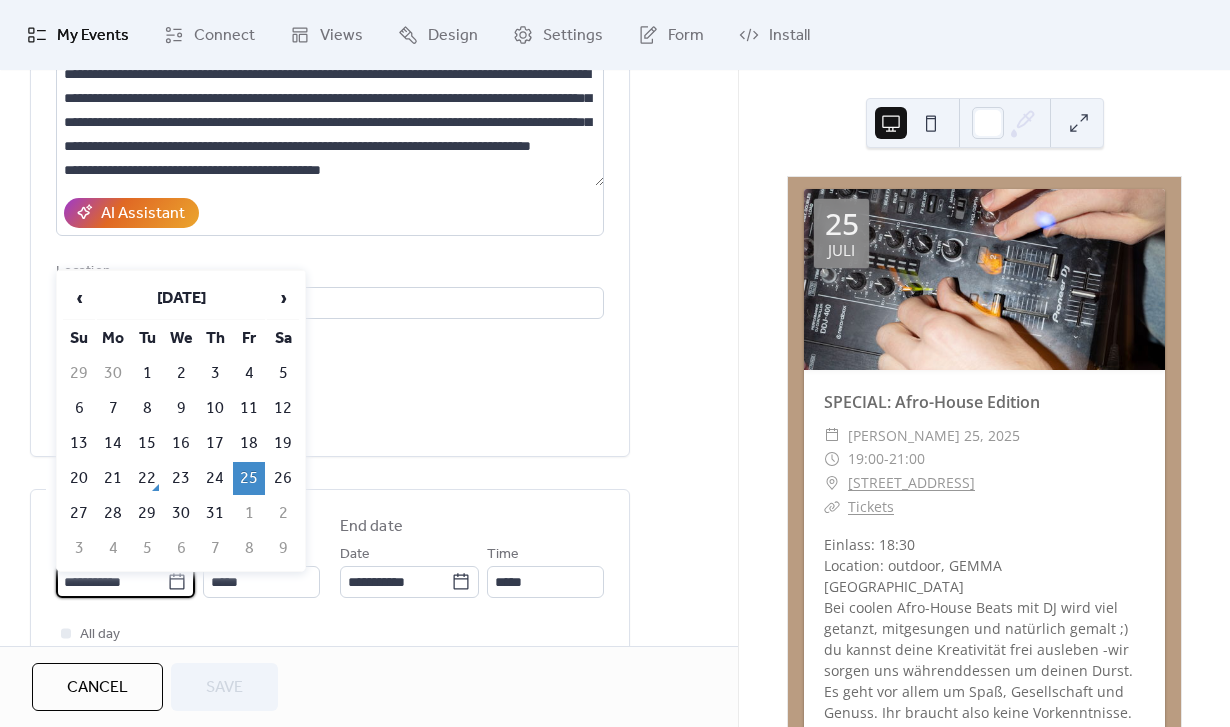 click on "**********" at bounding box center [111, 582] 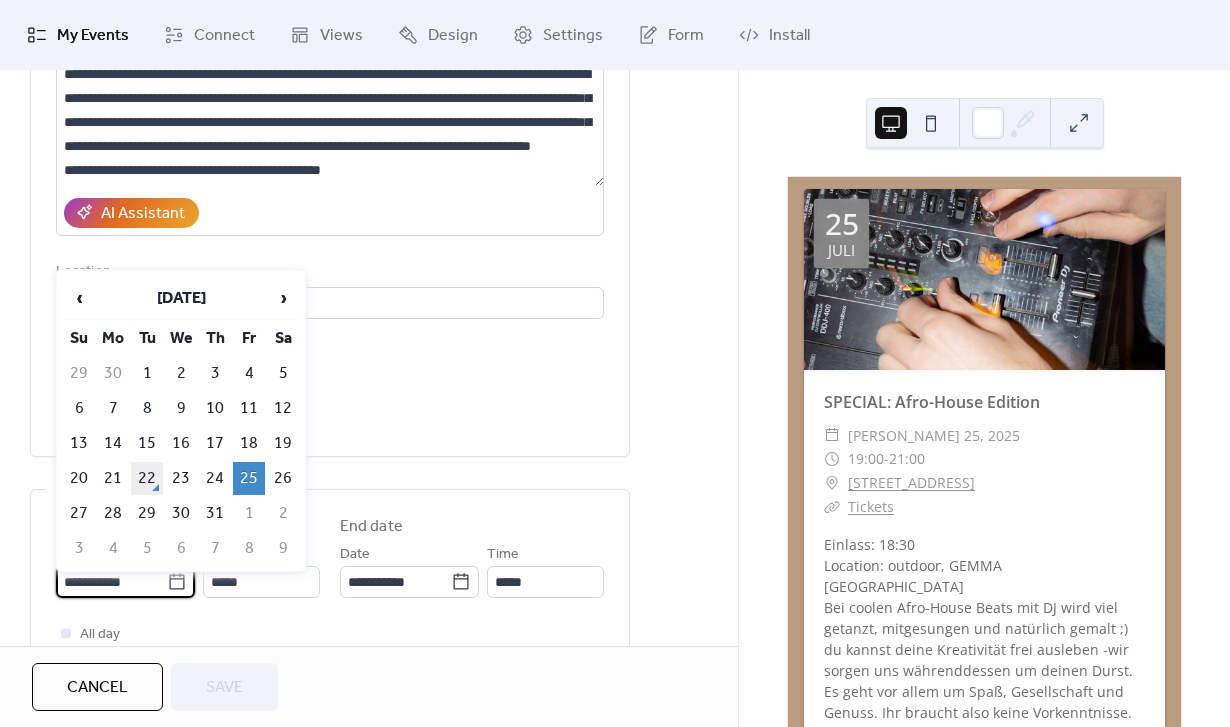 click on "22" at bounding box center (147, 478) 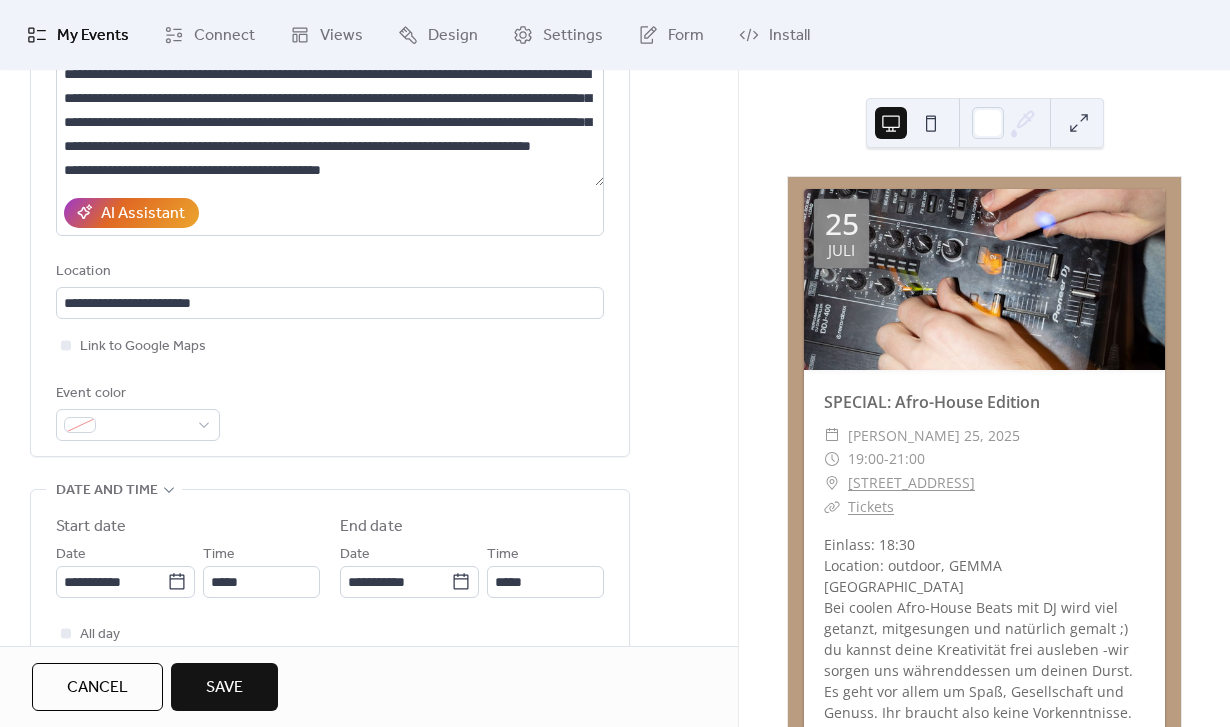 type on "**********" 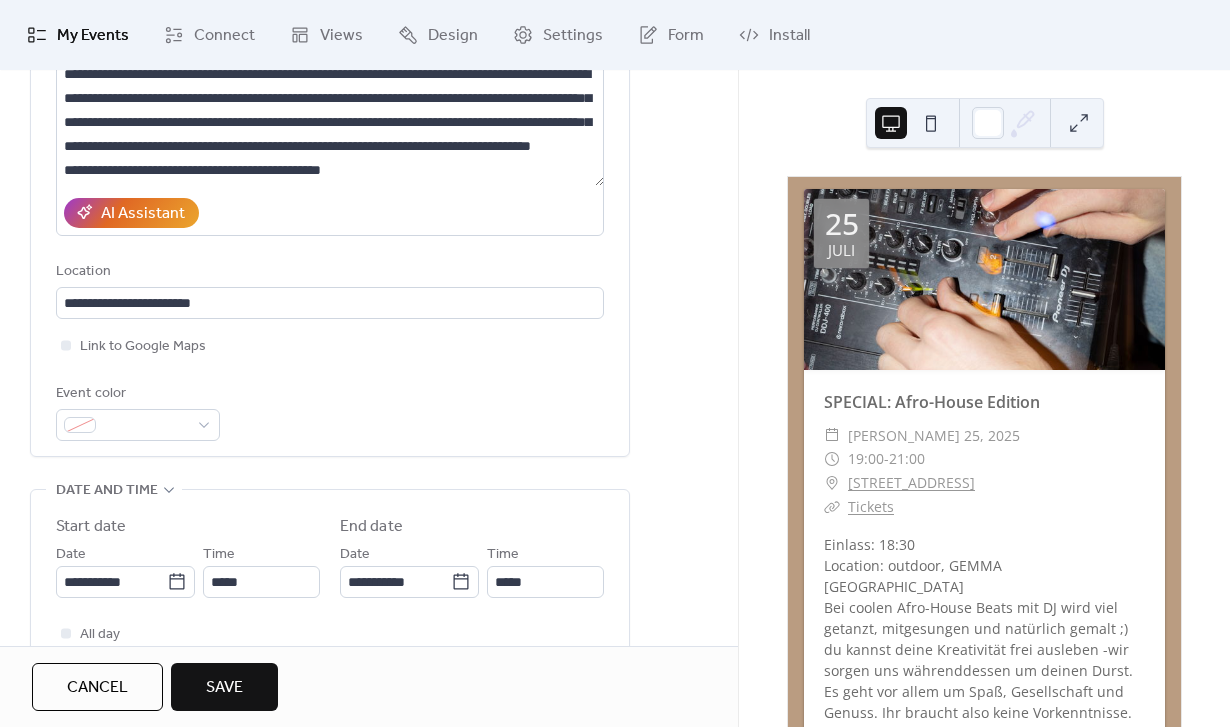 type on "**********" 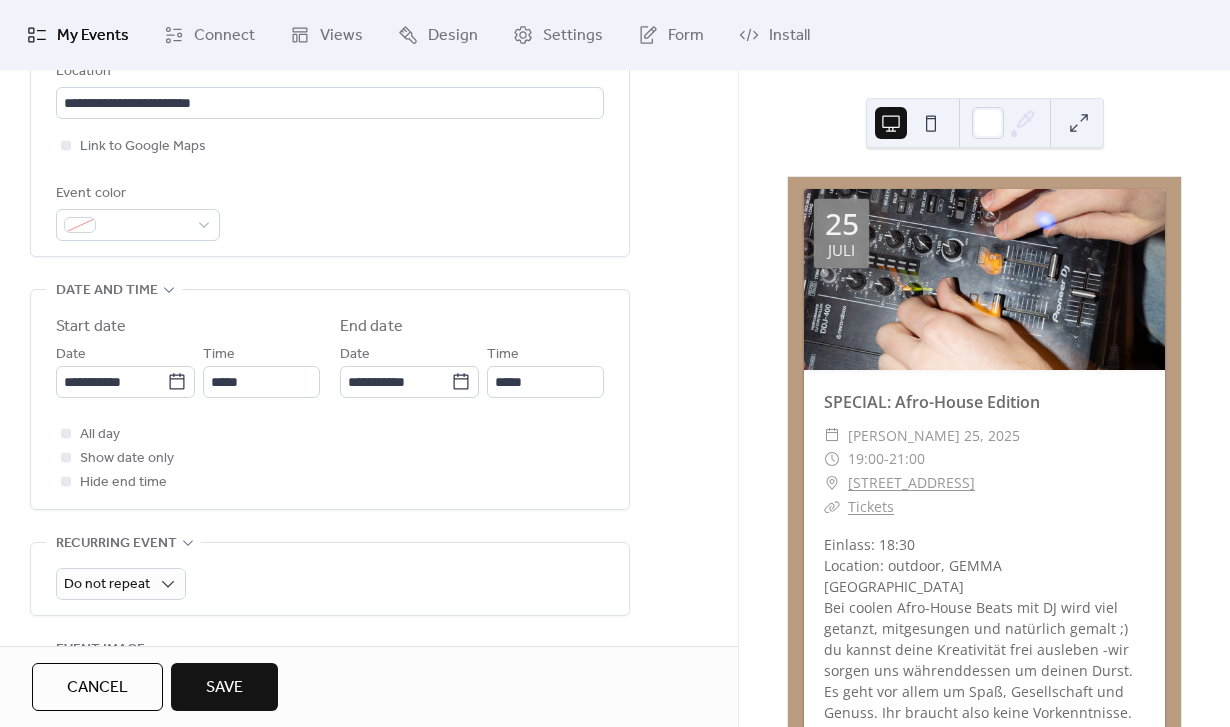scroll, scrollTop: 694, scrollLeft: 0, axis: vertical 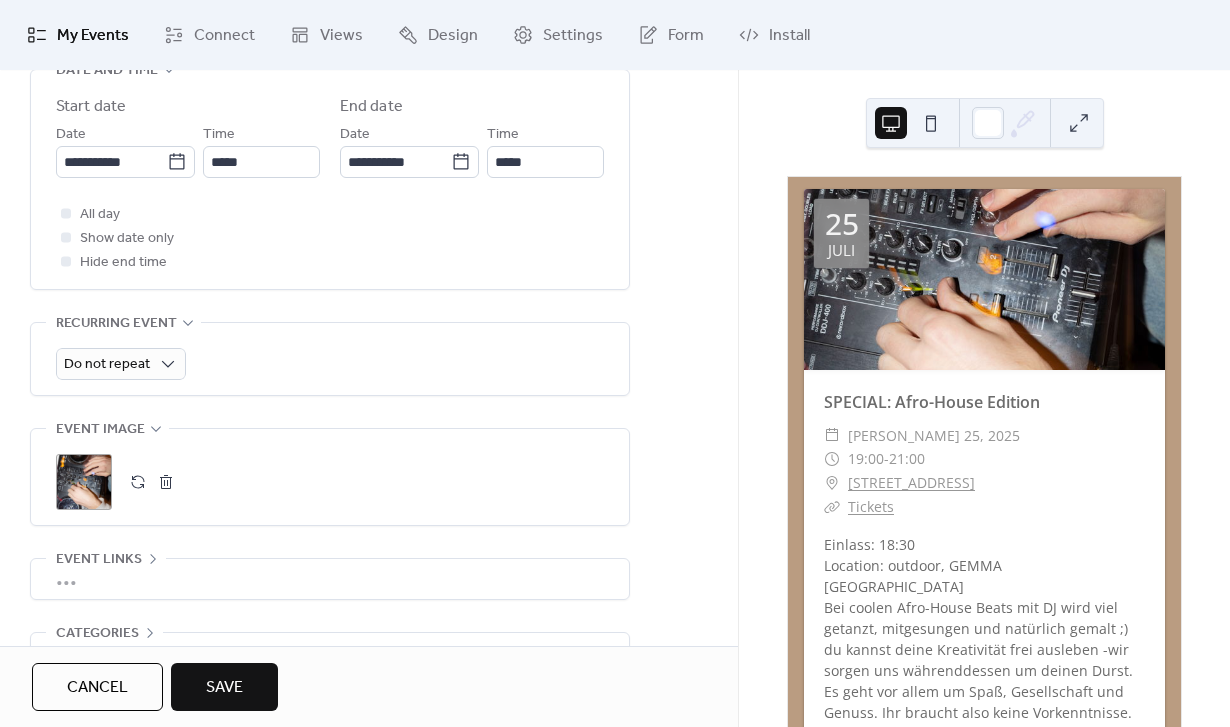 click at bounding box center [138, 482] 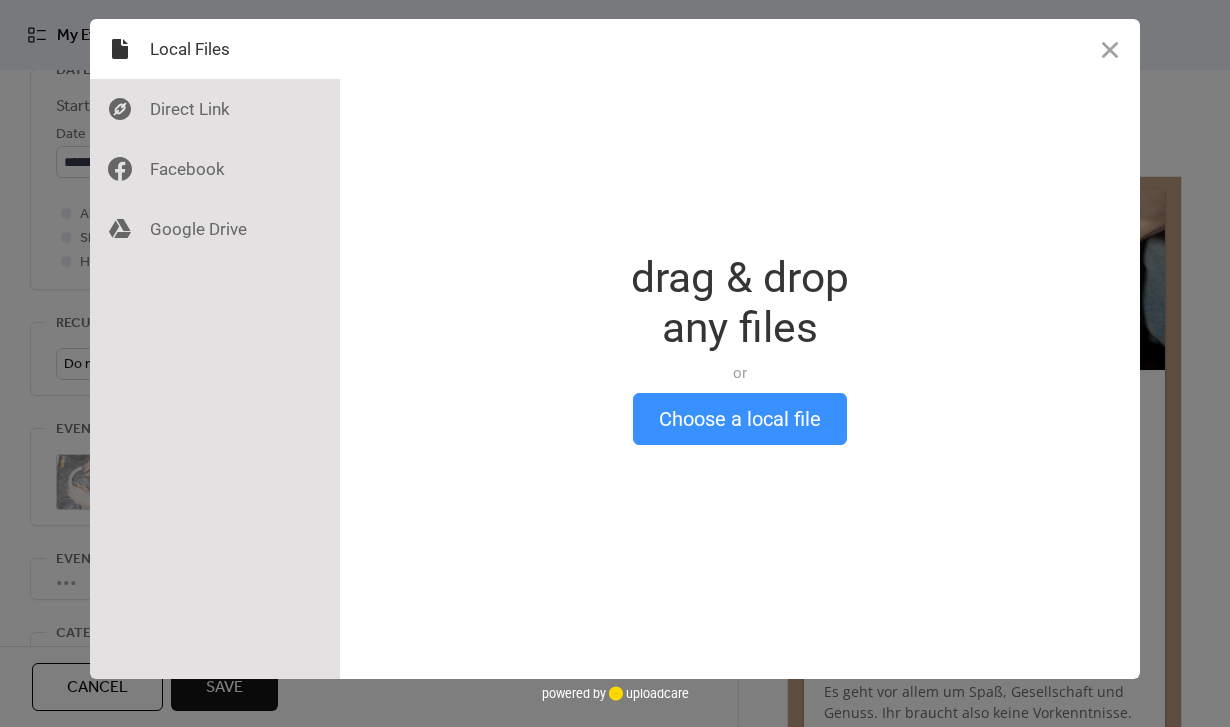 click on "Choose a local file" at bounding box center (740, 419) 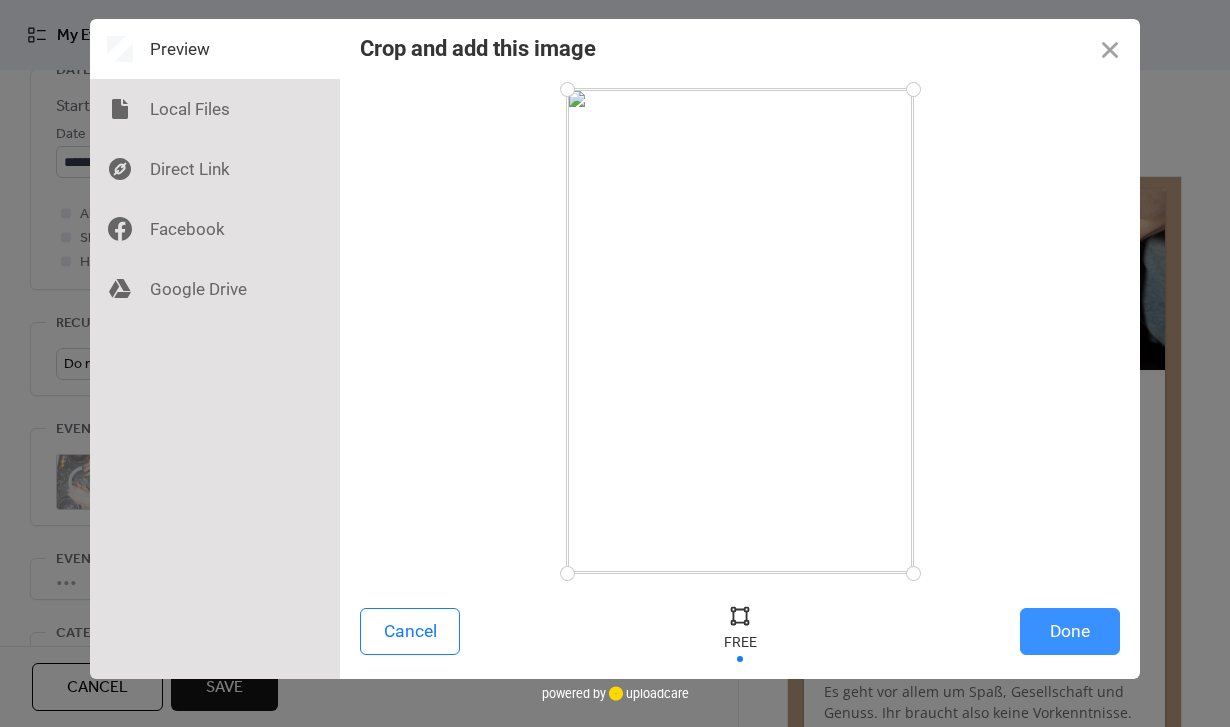 click on "Done" at bounding box center [1070, 631] 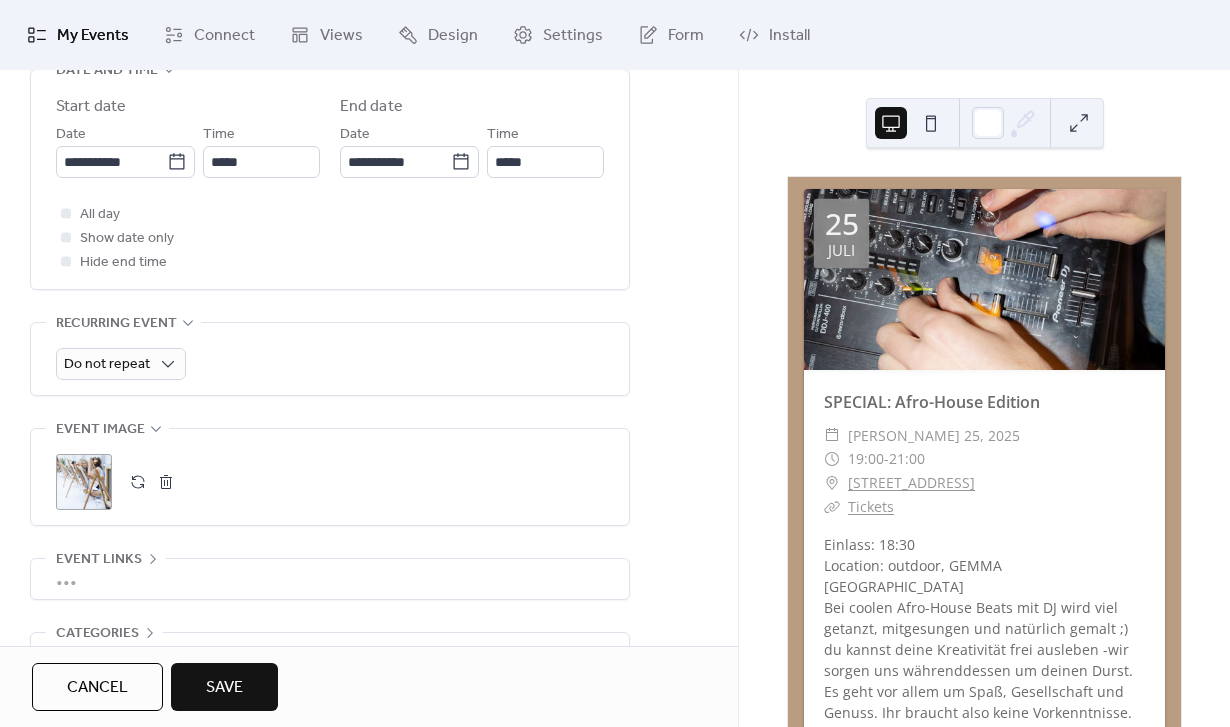 click on "Save" at bounding box center (224, 688) 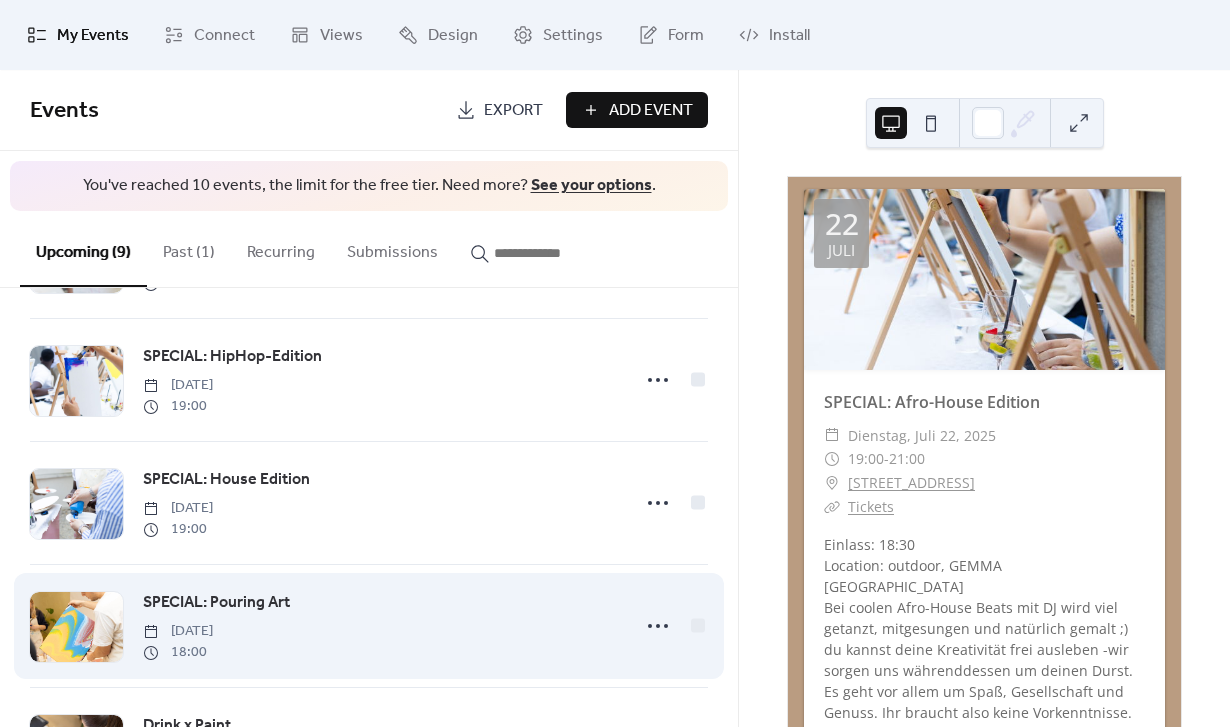 scroll, scrollTop: 340, scrollLeft: 0, axis: vertical 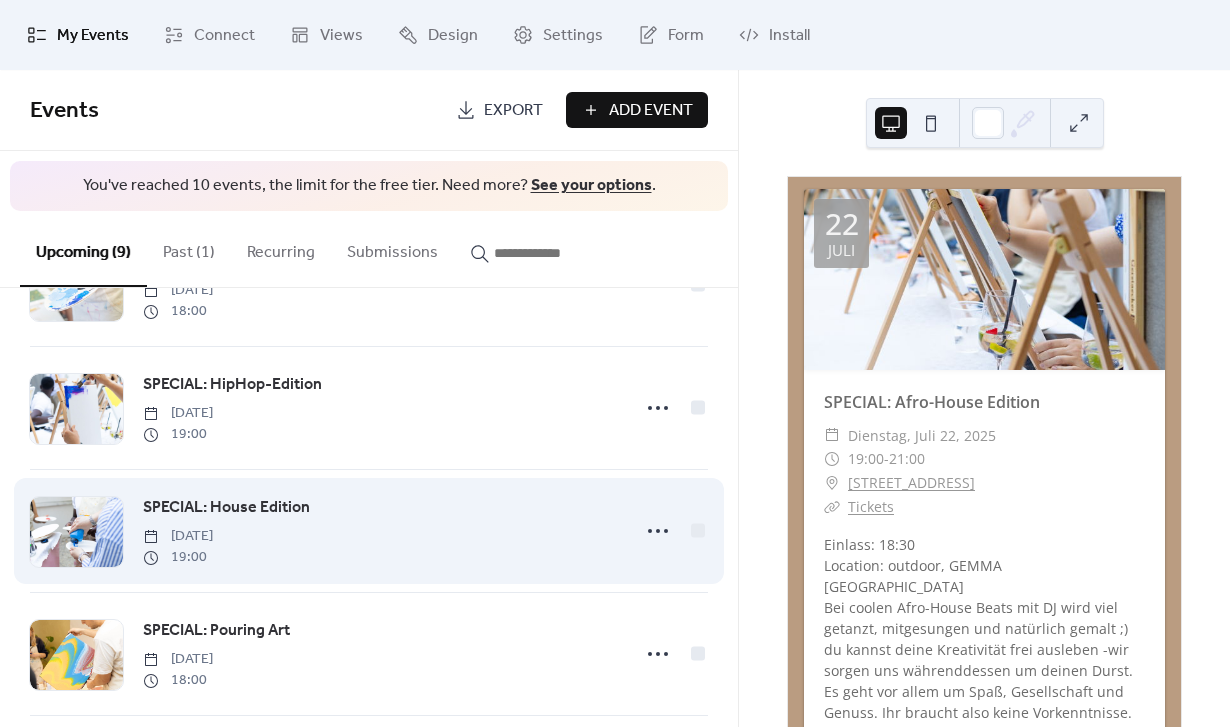 click on "SPECIAL: House Edition" at bounding box center [226, 508] 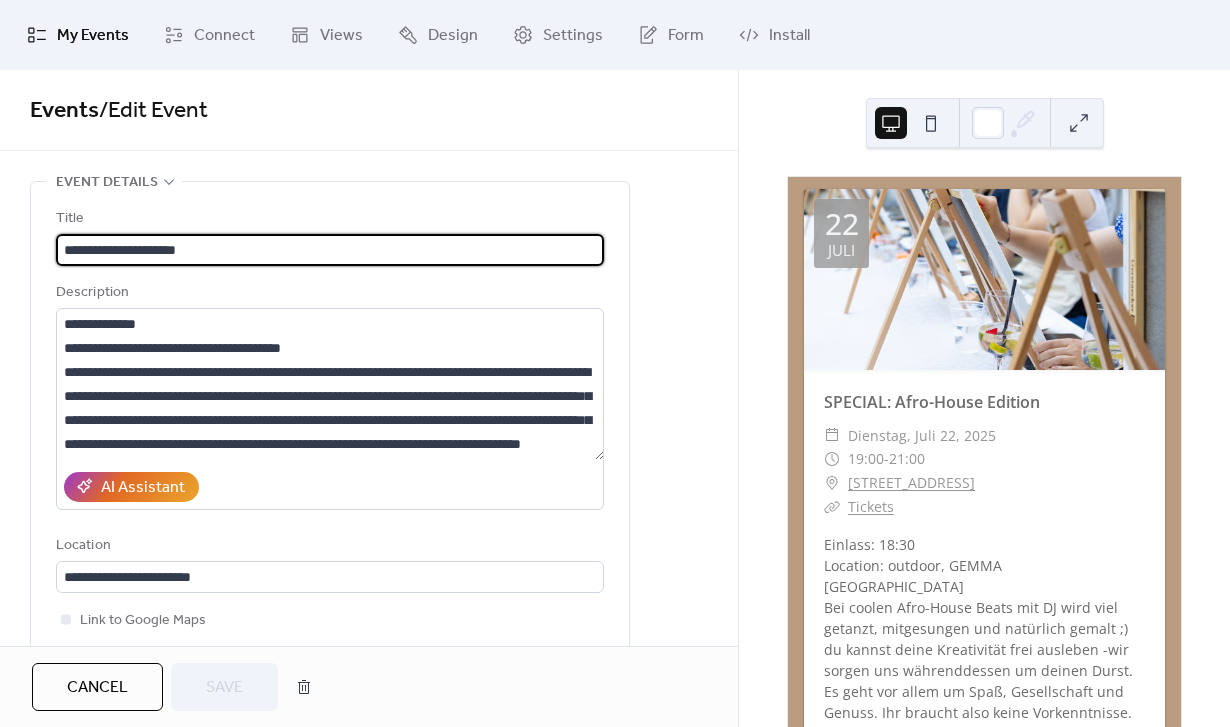 scroll, scrollTop: 0, scrollLeft: 0, axis: both 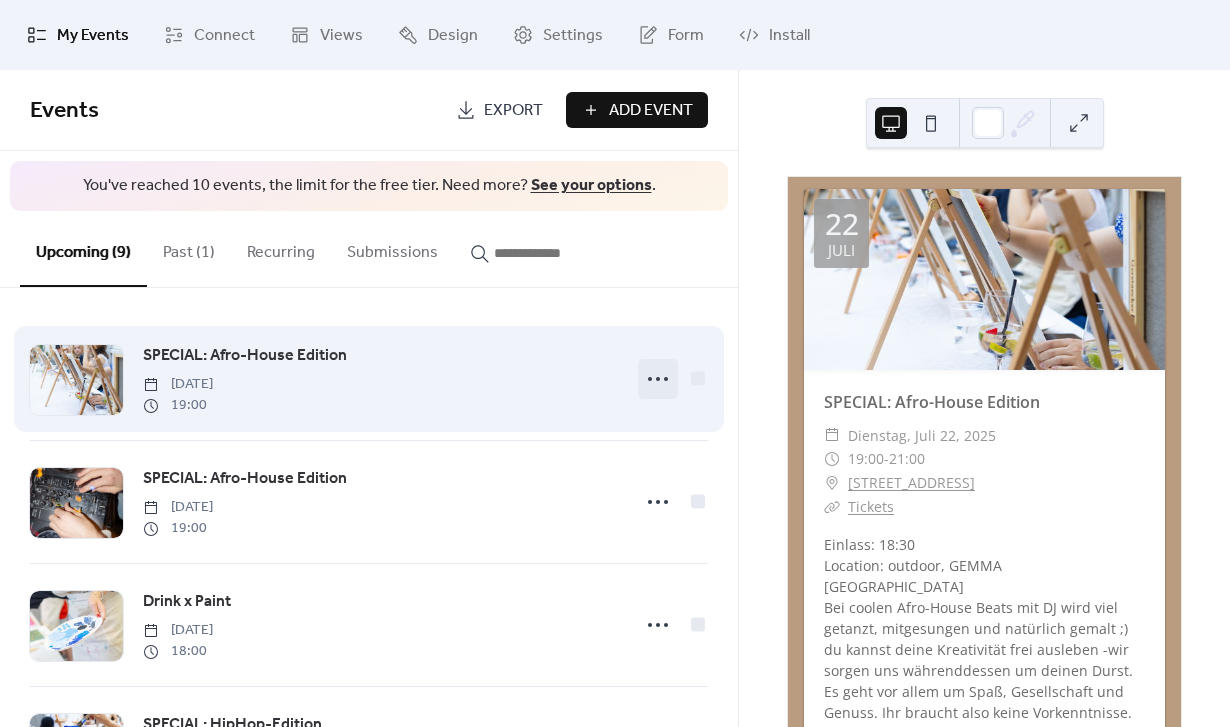 click 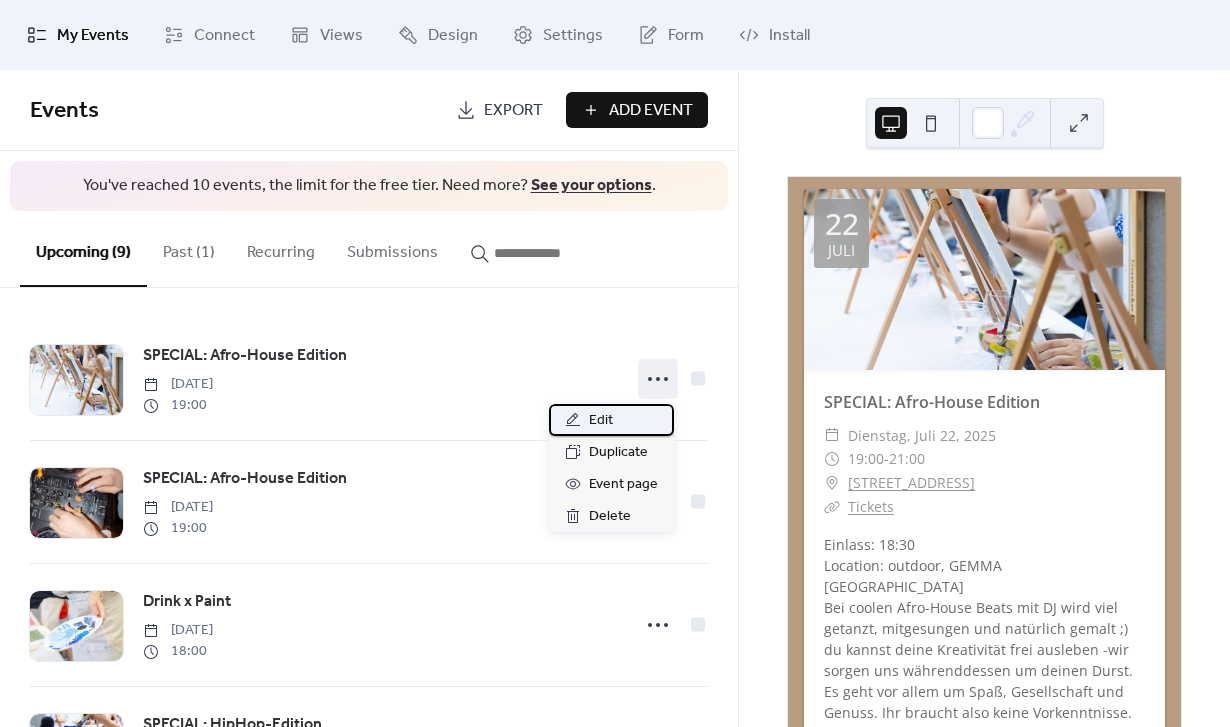click on "Edit" at bounding box center (601, 421) 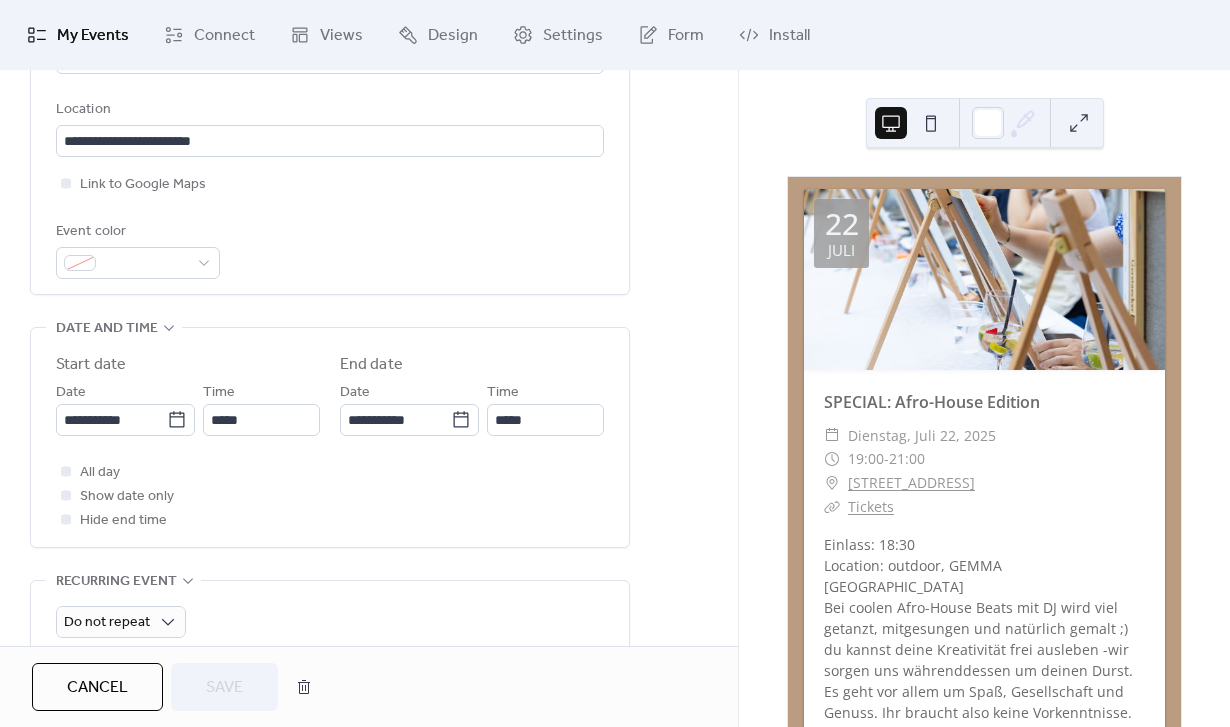 scroll, scrollTop: 434, scrollLeft: 0, axis: vertical 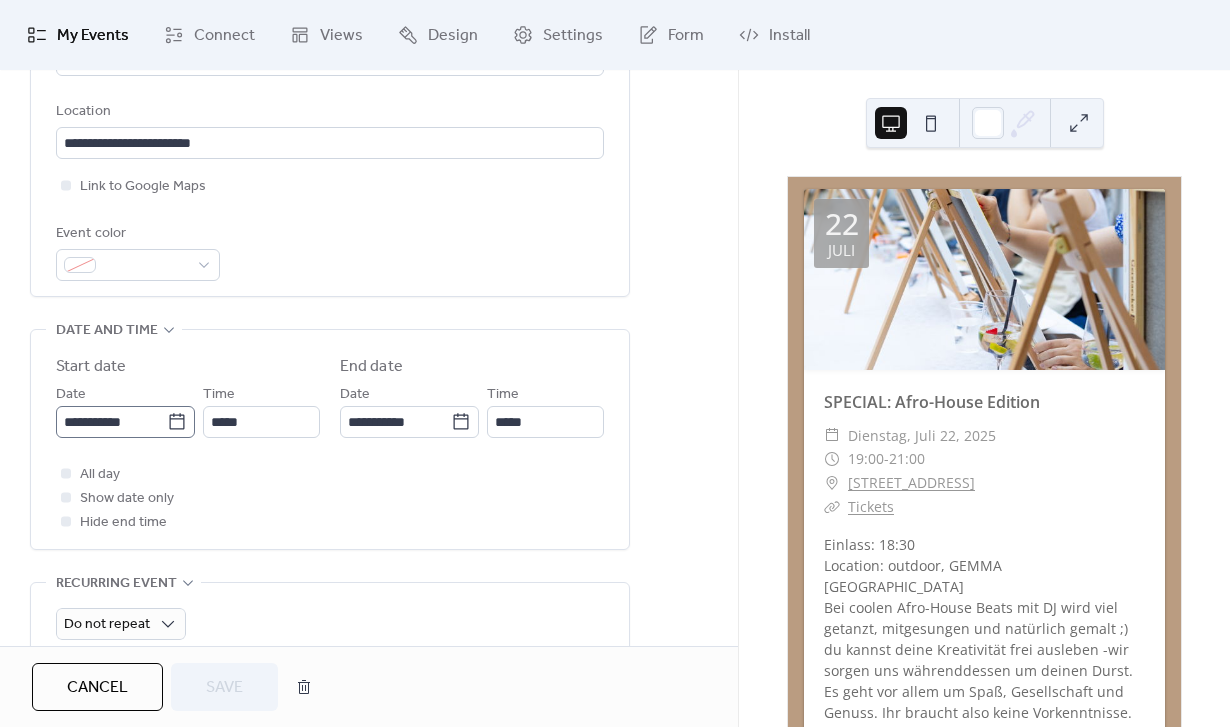 click 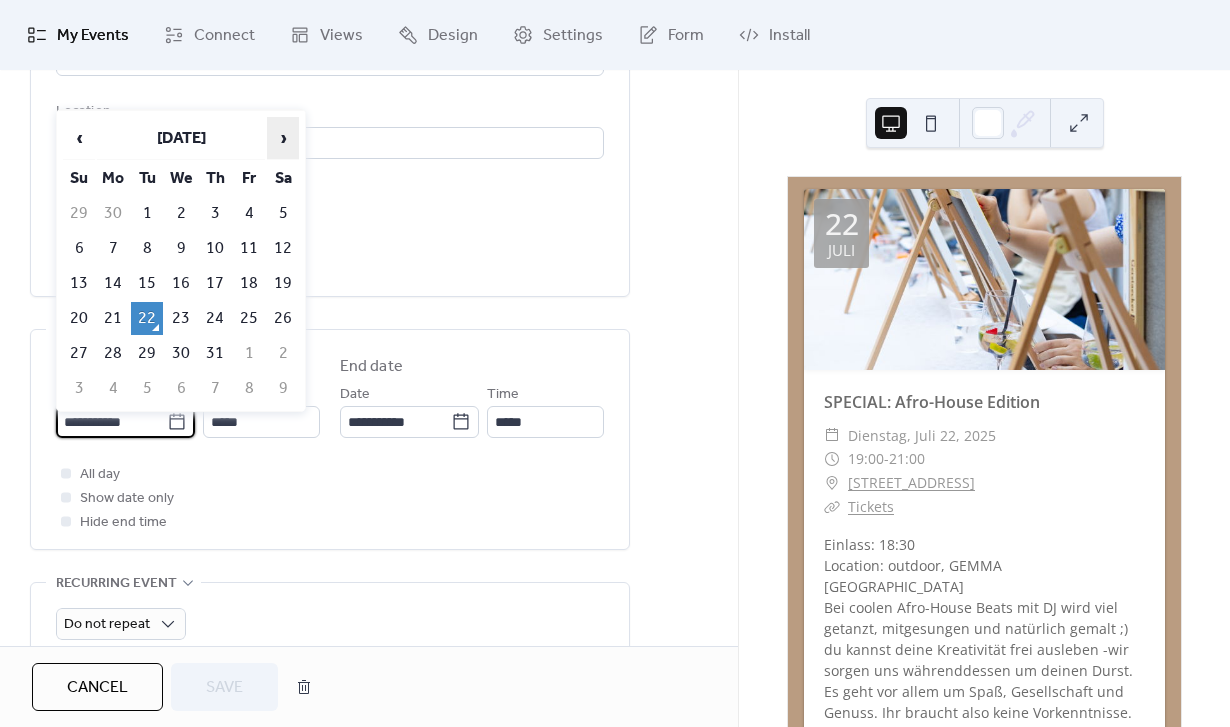 click on "›" at bounding box center (283, 138) 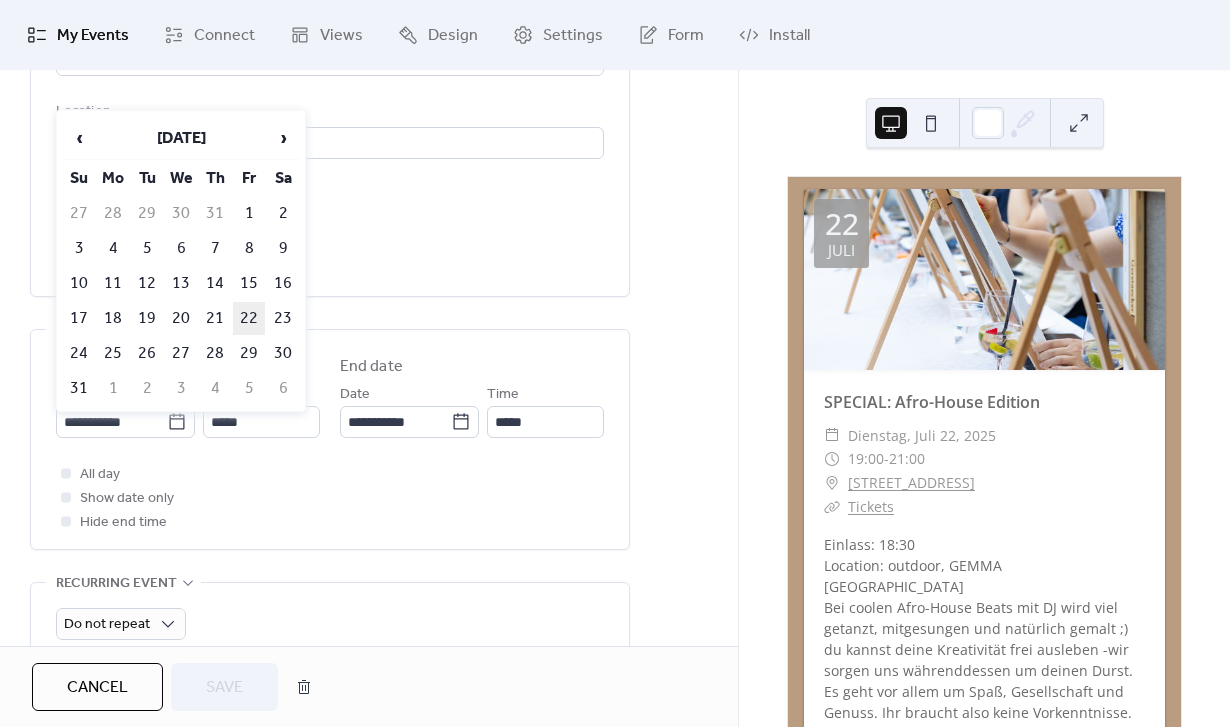 click on "22" at bounding box center (249, 318) 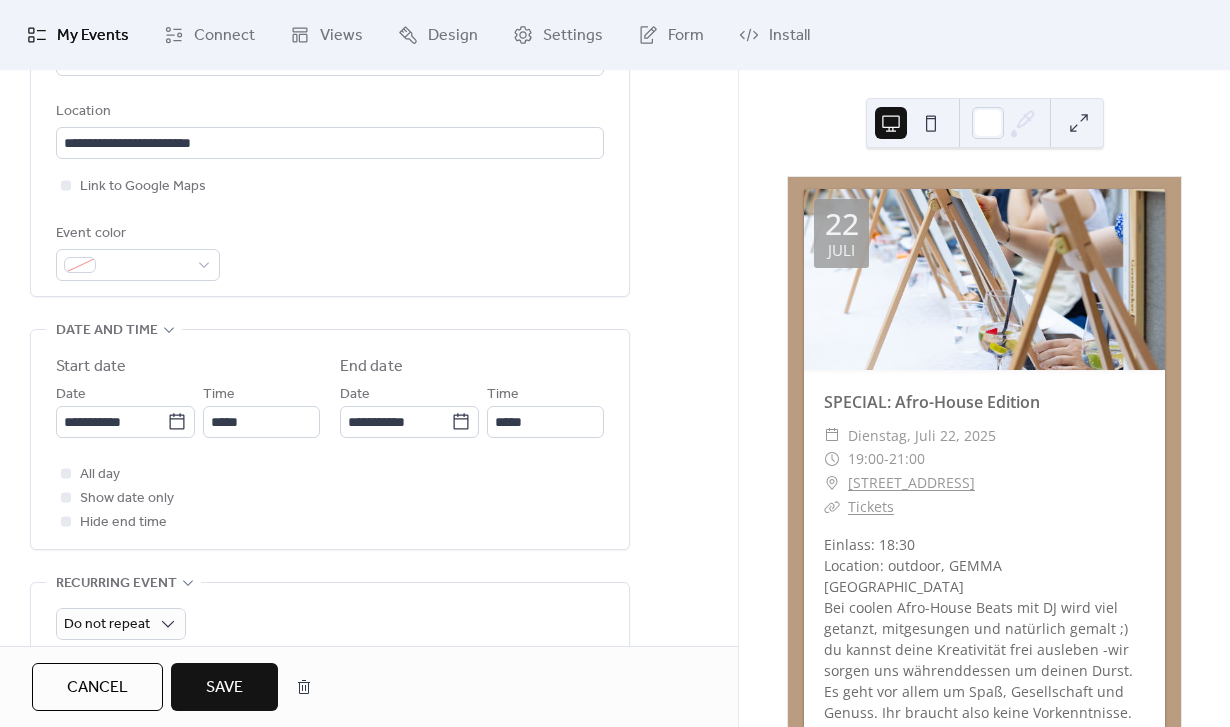 click on "Save" at bounding box center [224, 688] 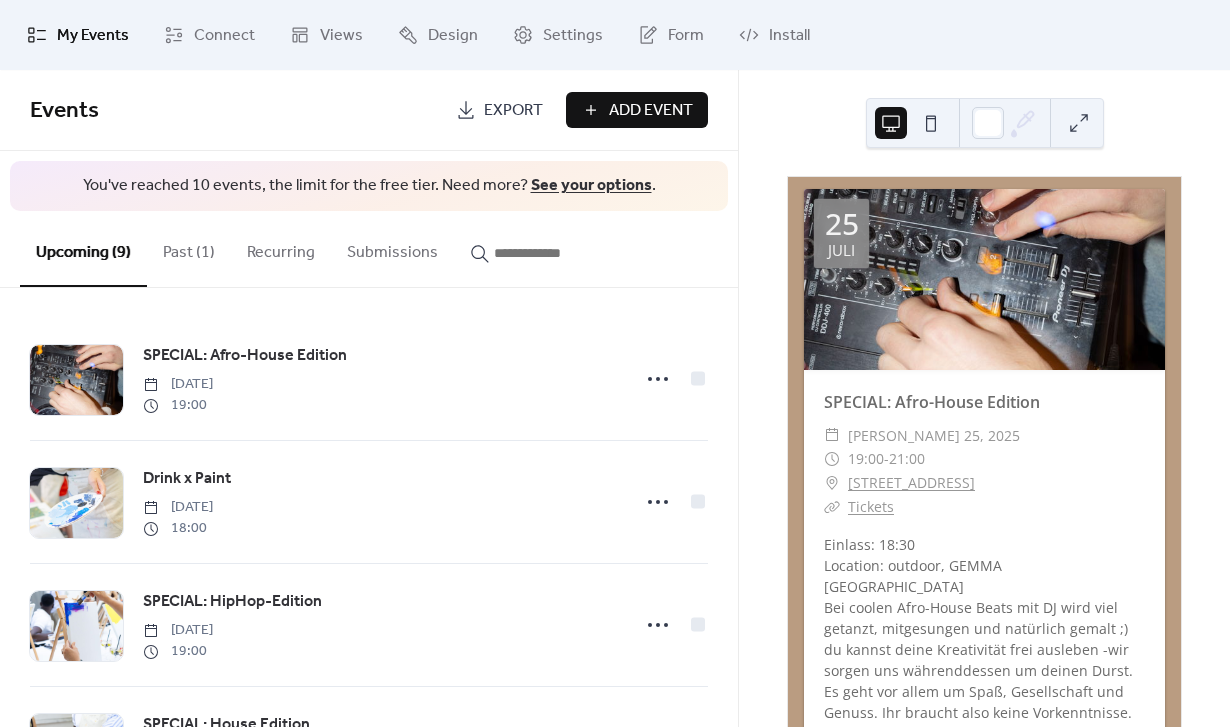 click on "Past (1)" at bounding box center [189, 248] 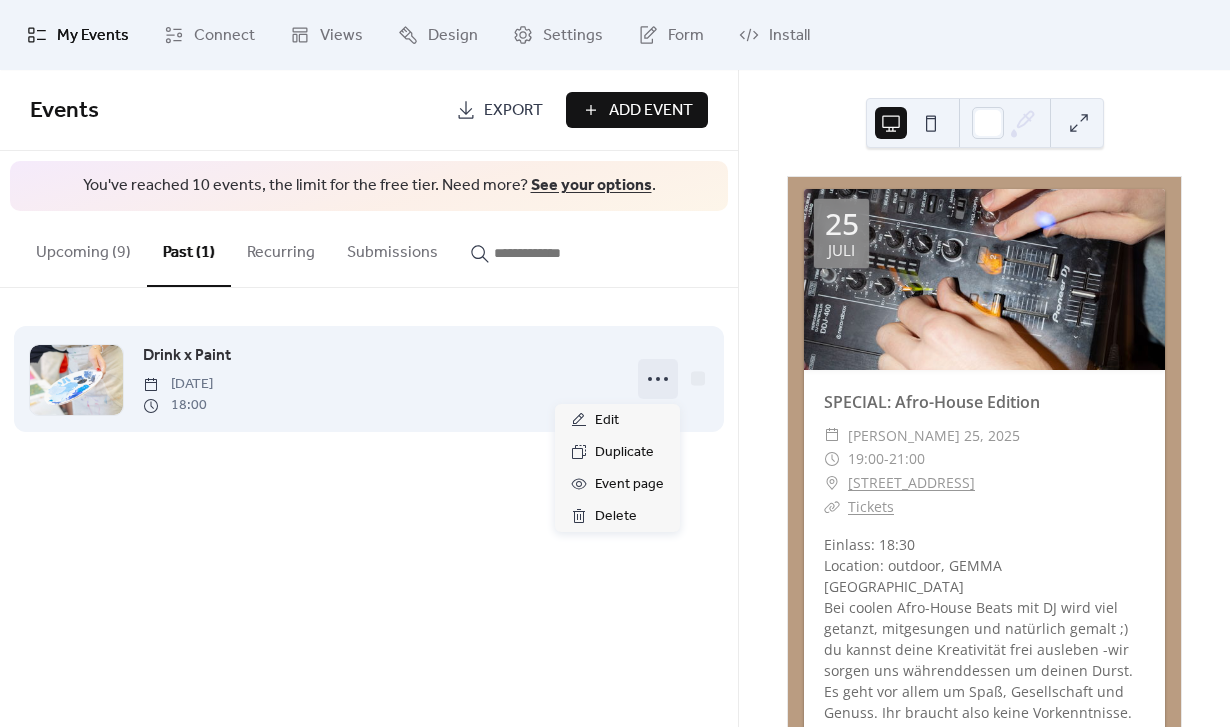 click 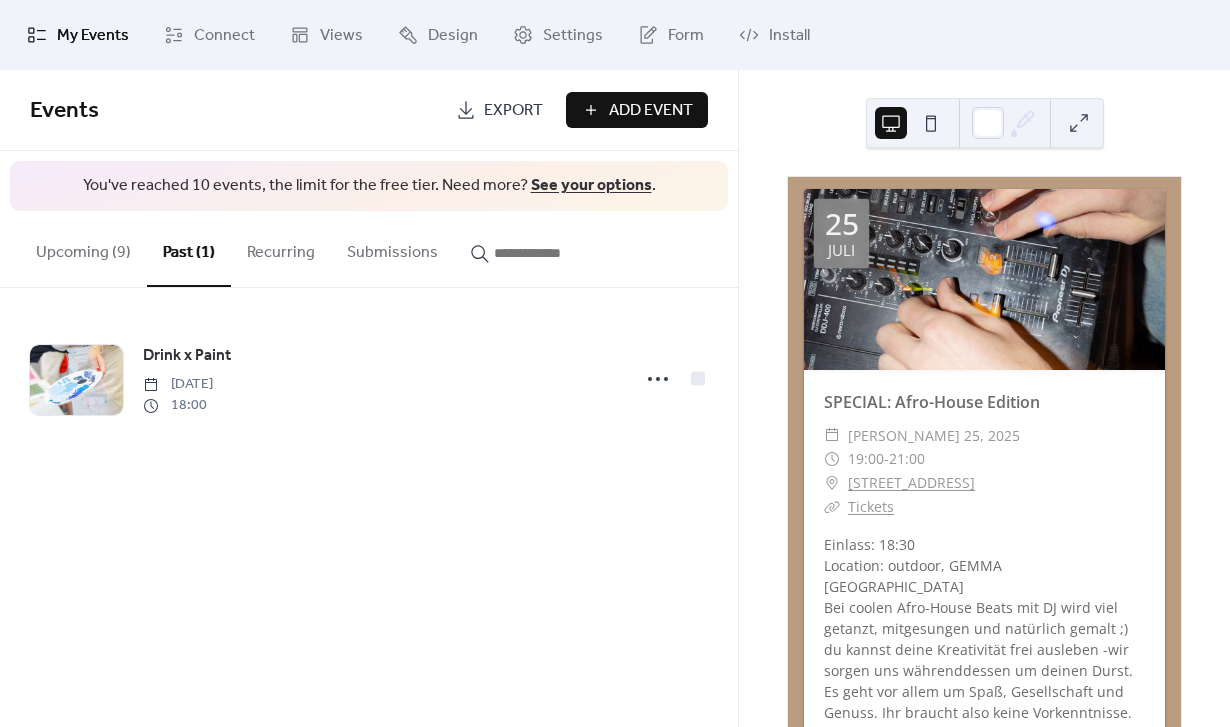 click on "Upcoming (9)" at bounding box center [83, 248] 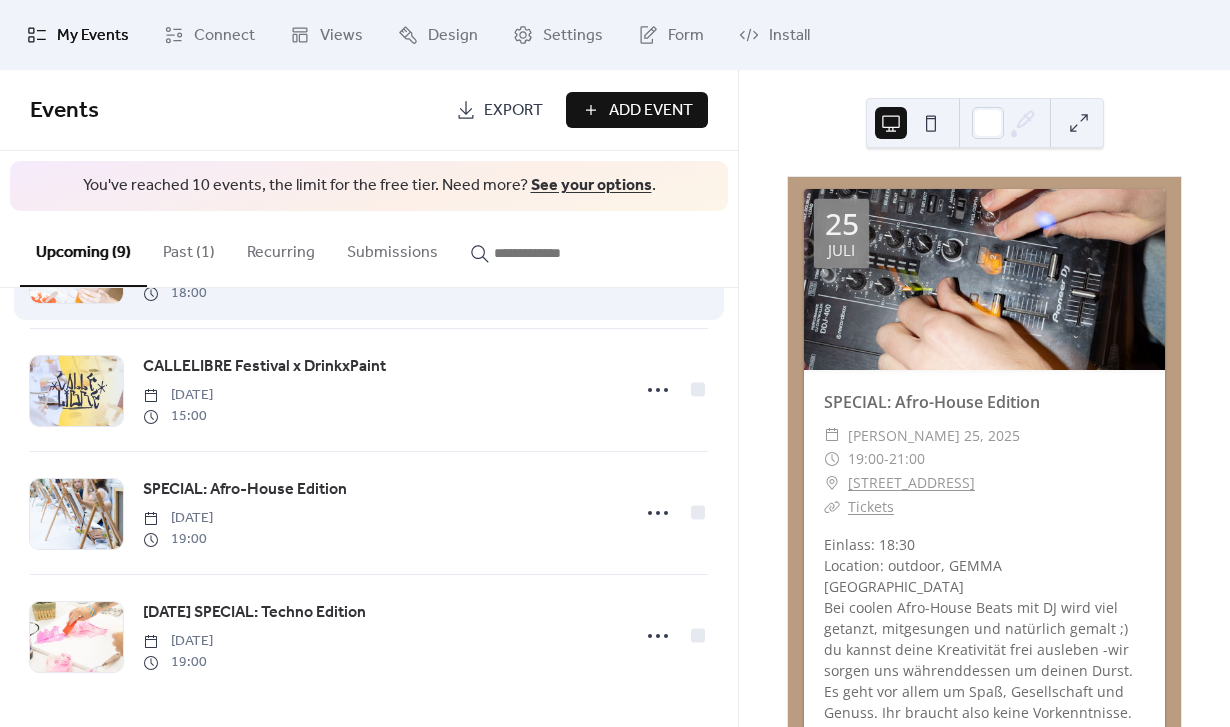 scroll, scrollTop: 728, scrollLeft: 0, axis: vertical 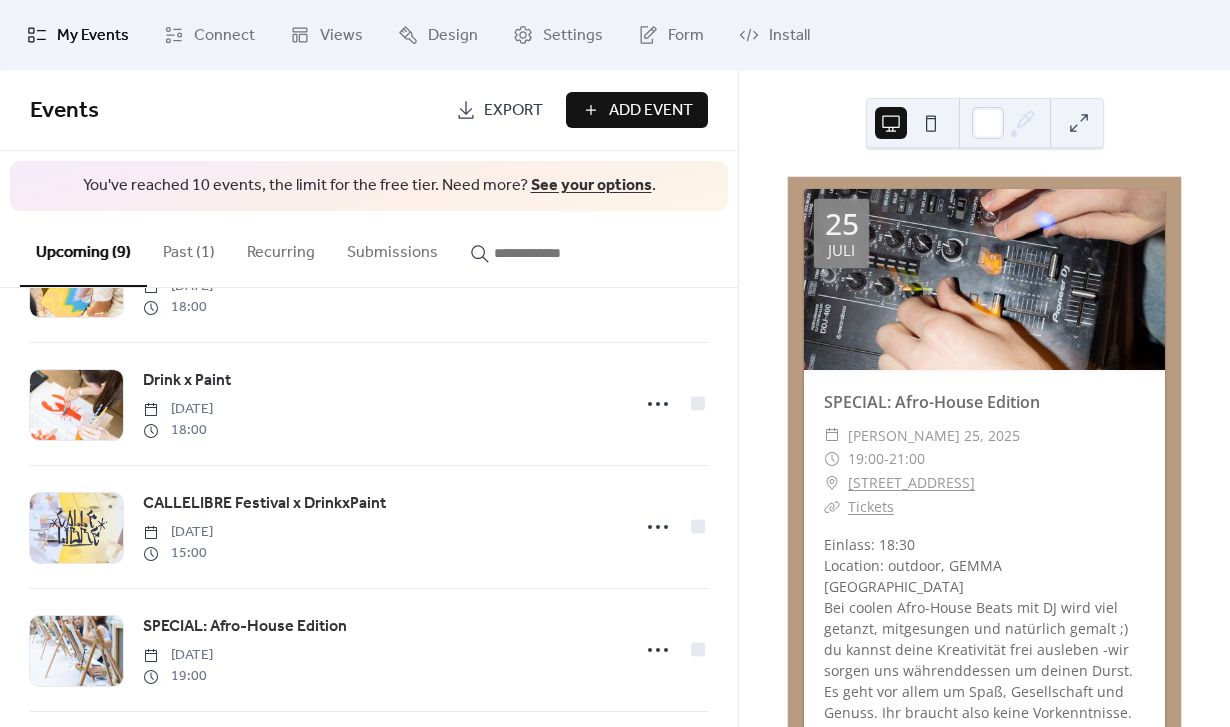 click on "Past (1)" at bounding box center (189, 248) 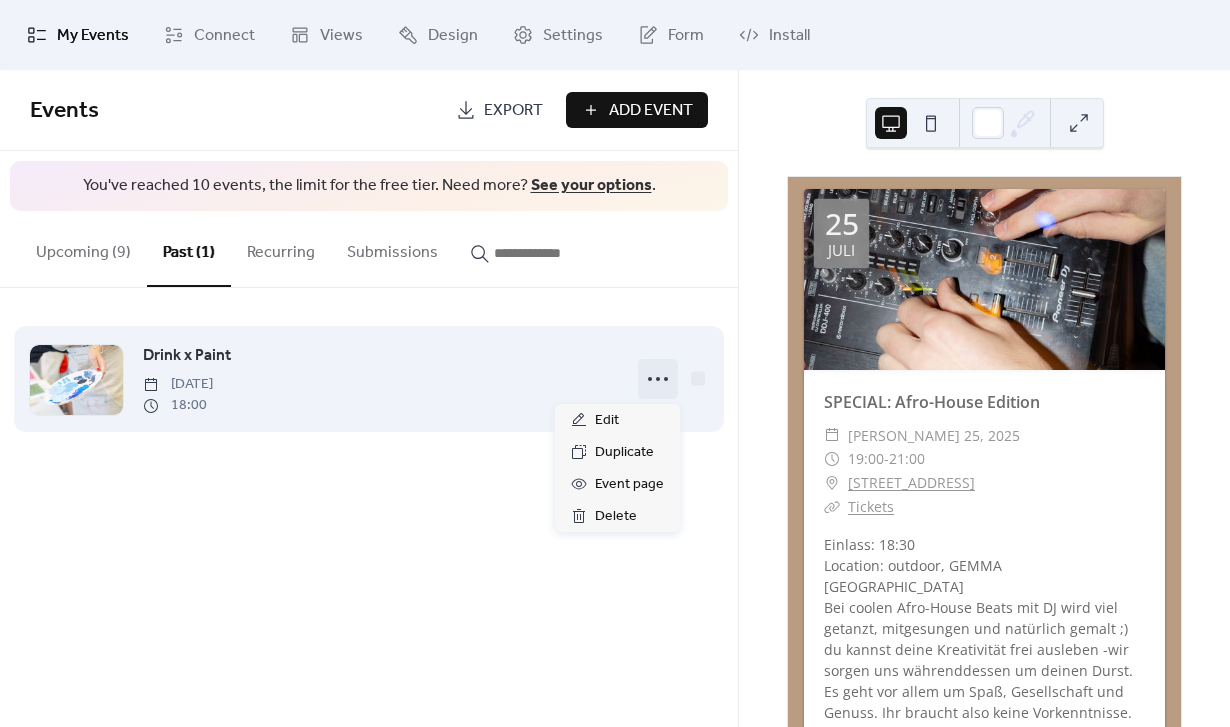 click 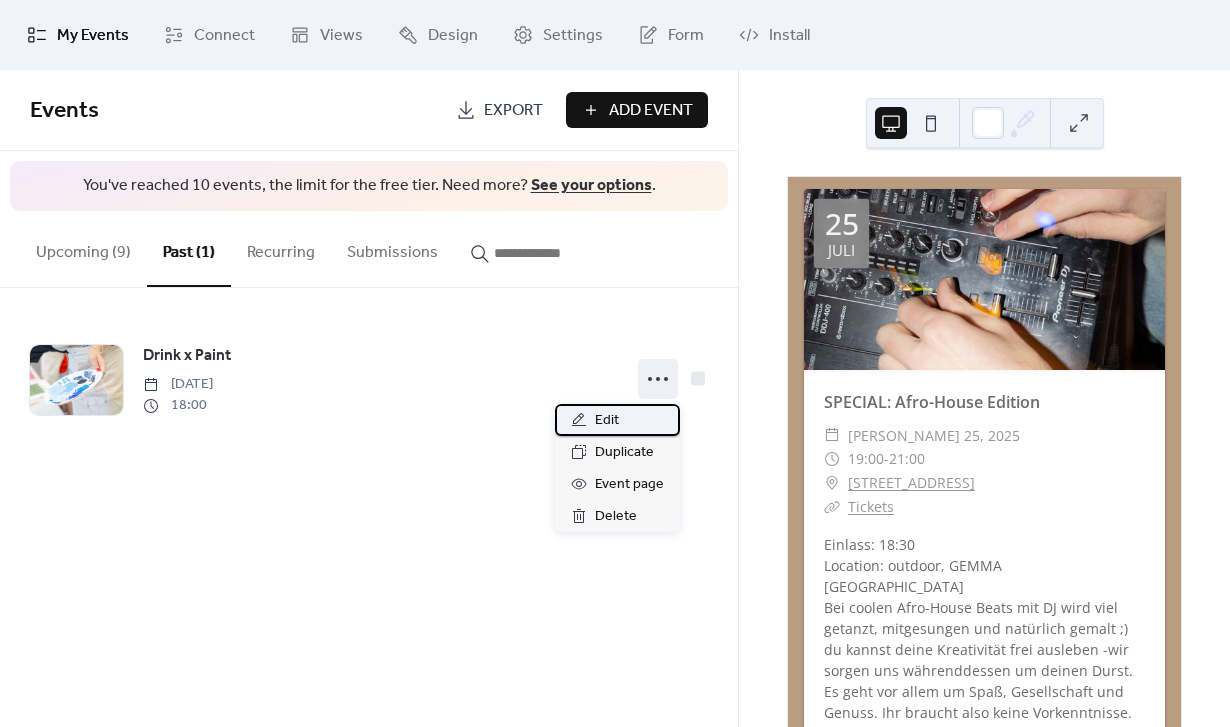 click on "Edit" at bounding box center [607, 421] 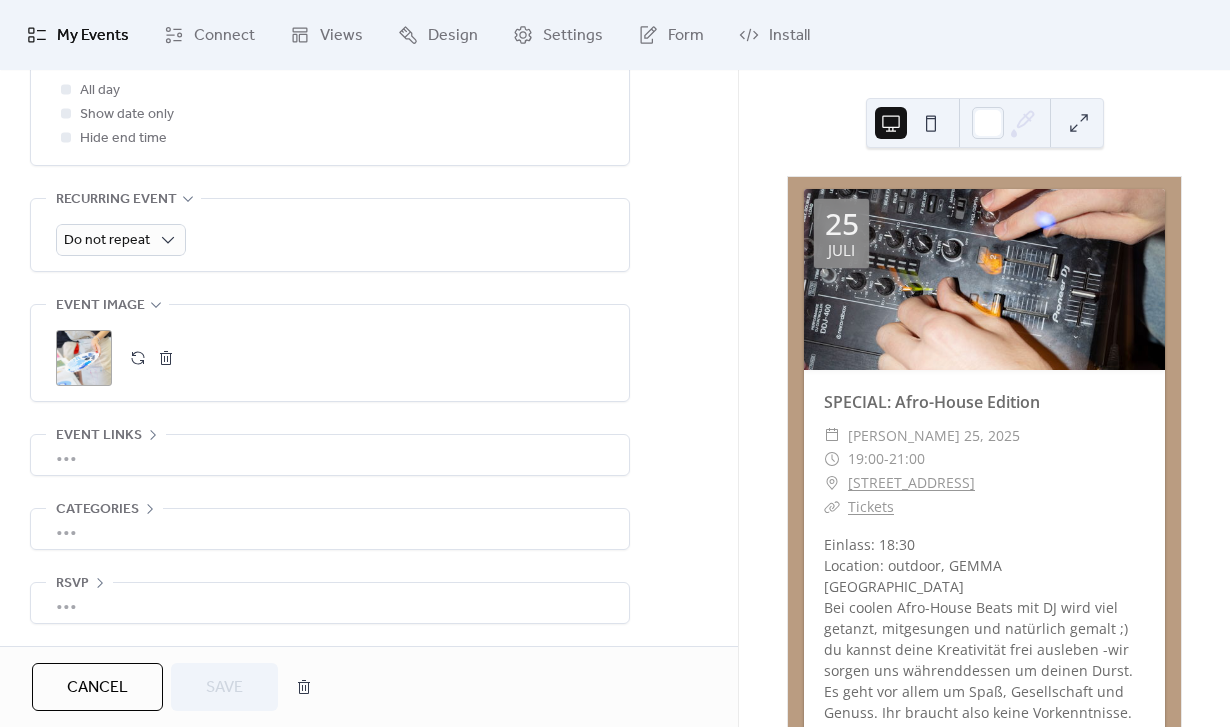 click on "•••" at bounding box center [330, 455] 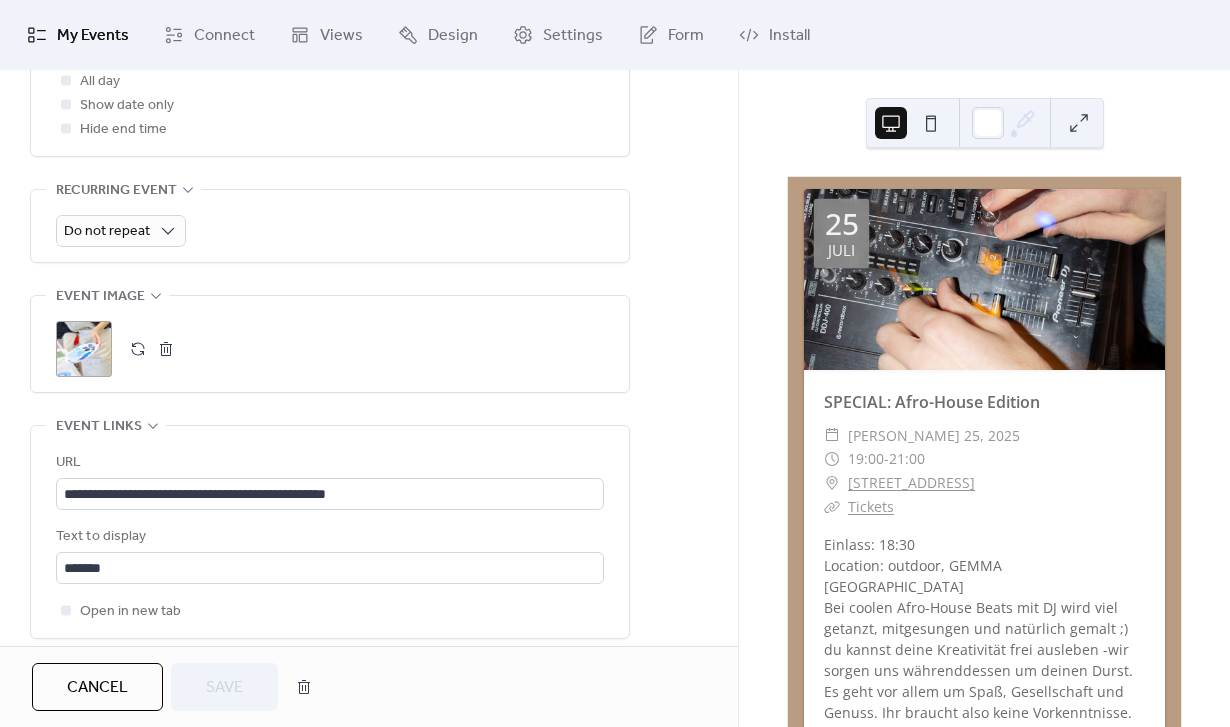 scroll, scrollTop: 824, scrollLeft: 0, axis: vertical 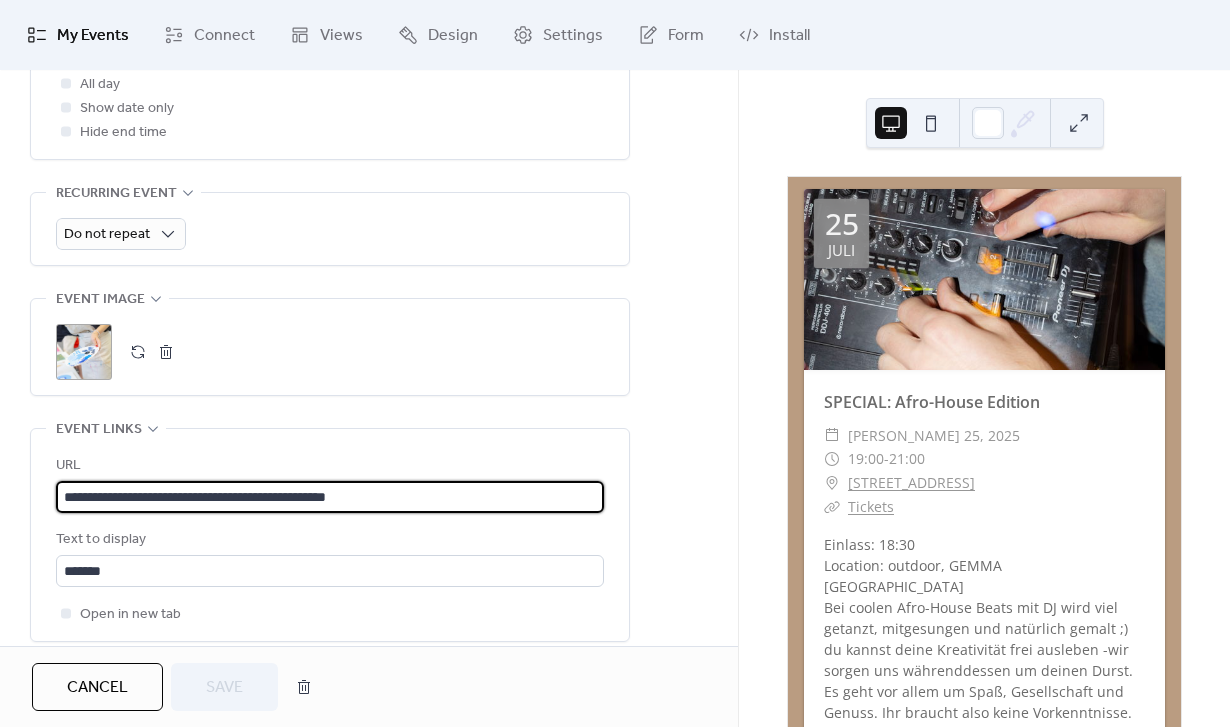drag, startPoint x: 406, startPoint y: 515, endPoint x: 5, endPoint y: 491, distance: 401.71756 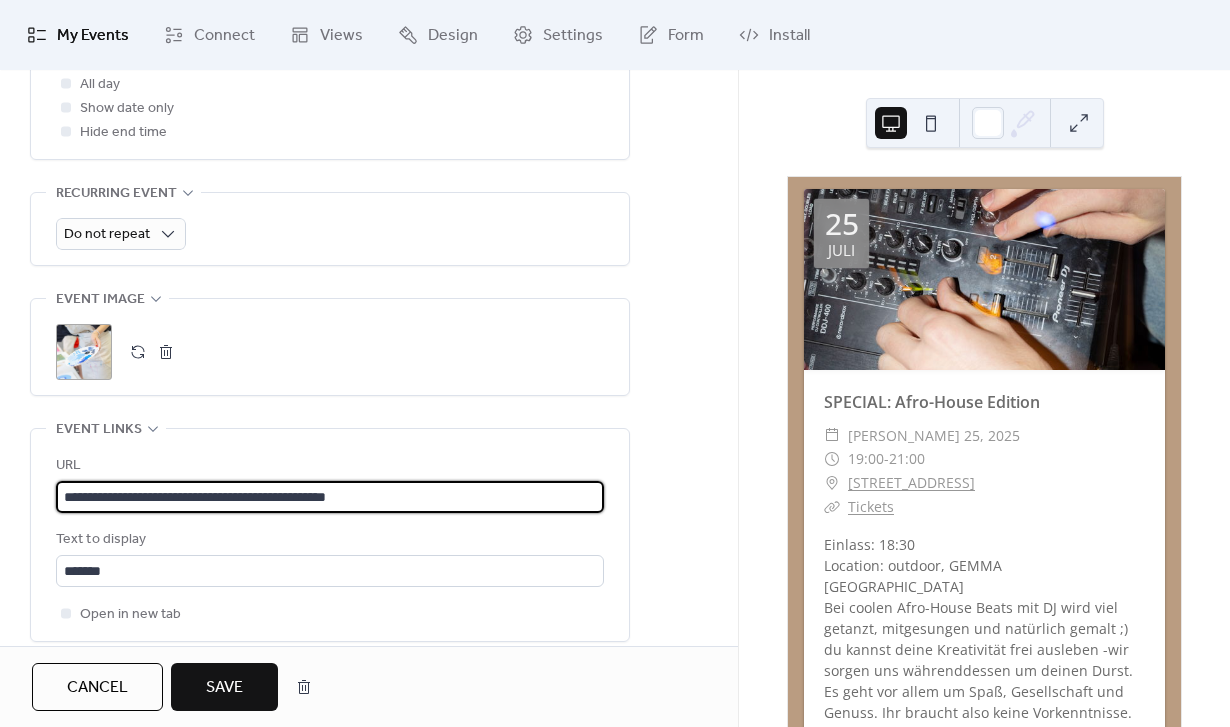 type on "**********" 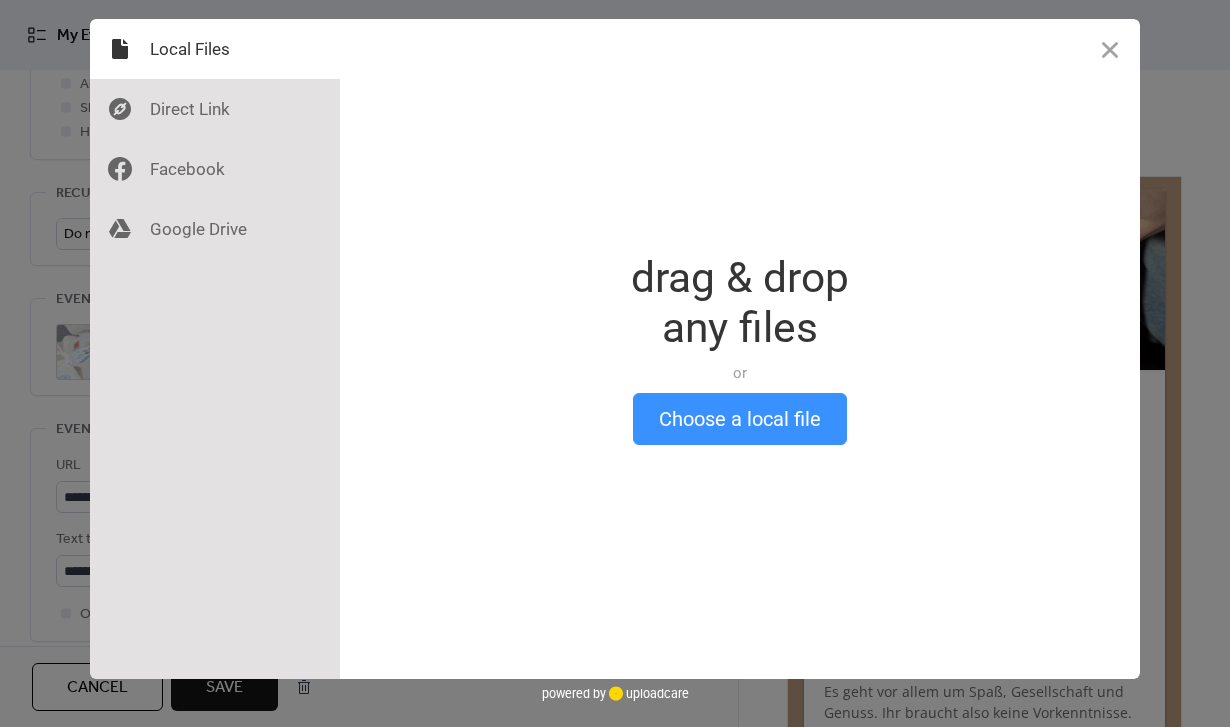 click on "Choose a local file" at bounding box center [740, 419] 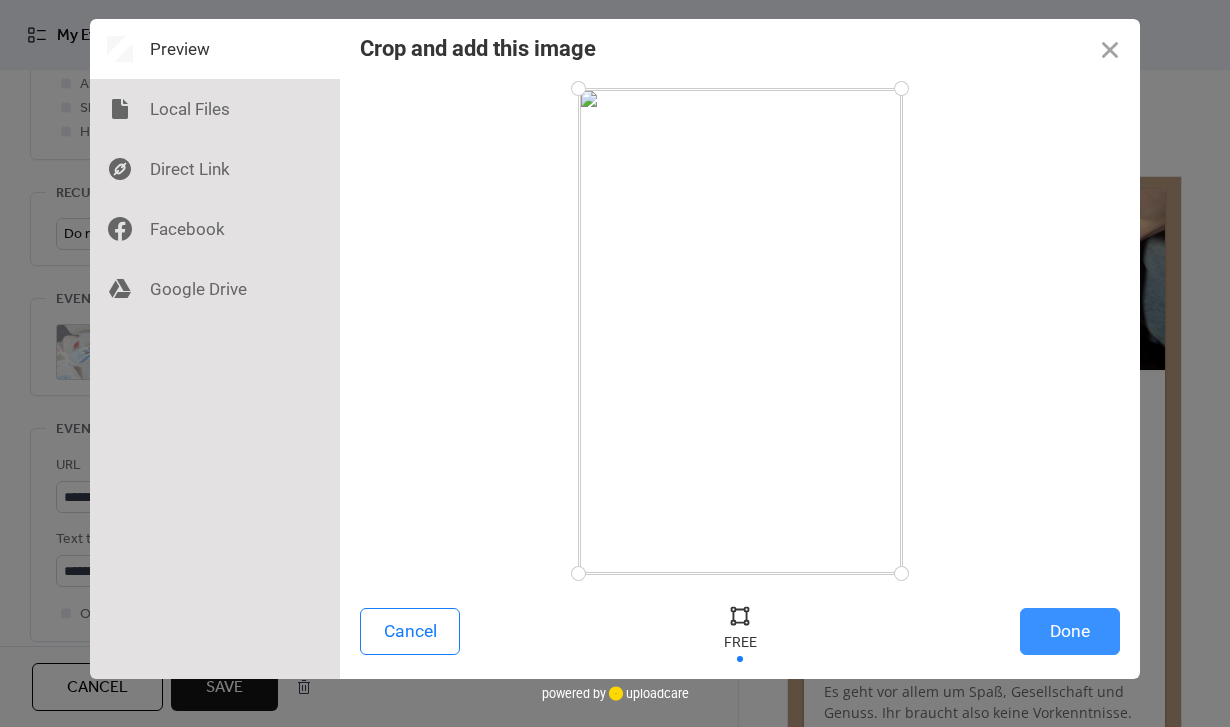 click on "Done" at bounding box center [1070, 631] 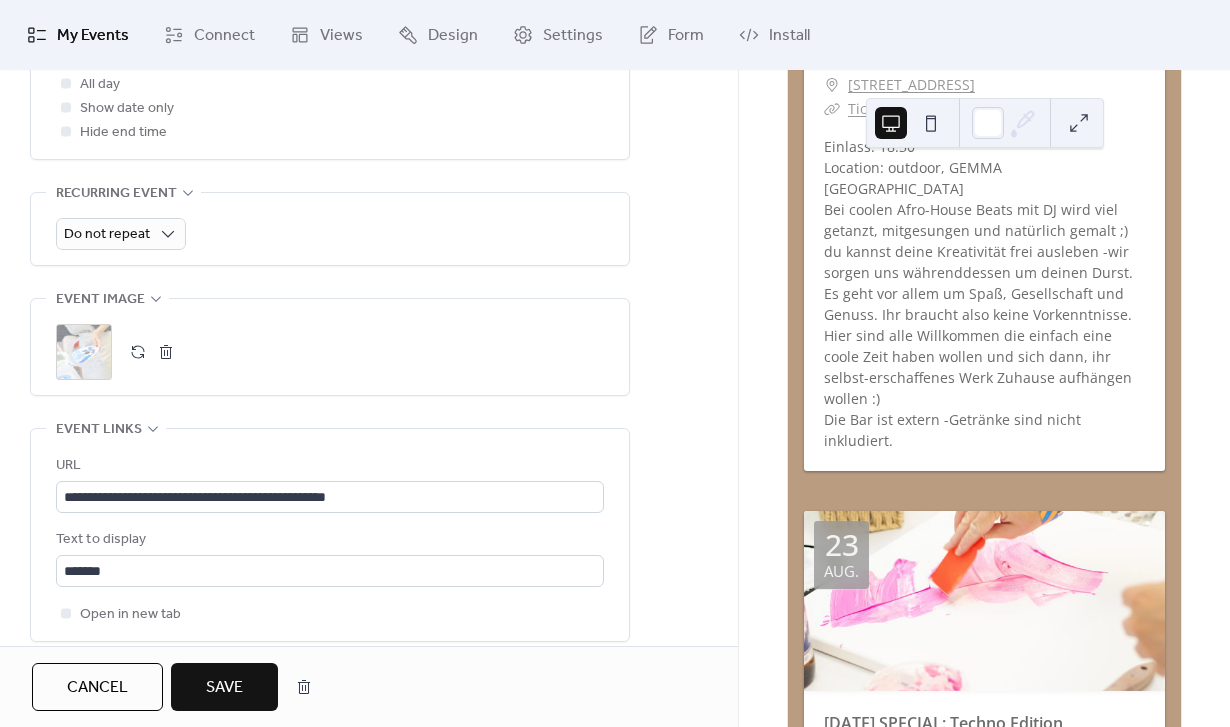 scroll, scrollTop: 5131, scrollLeft: 0, axis: vertical 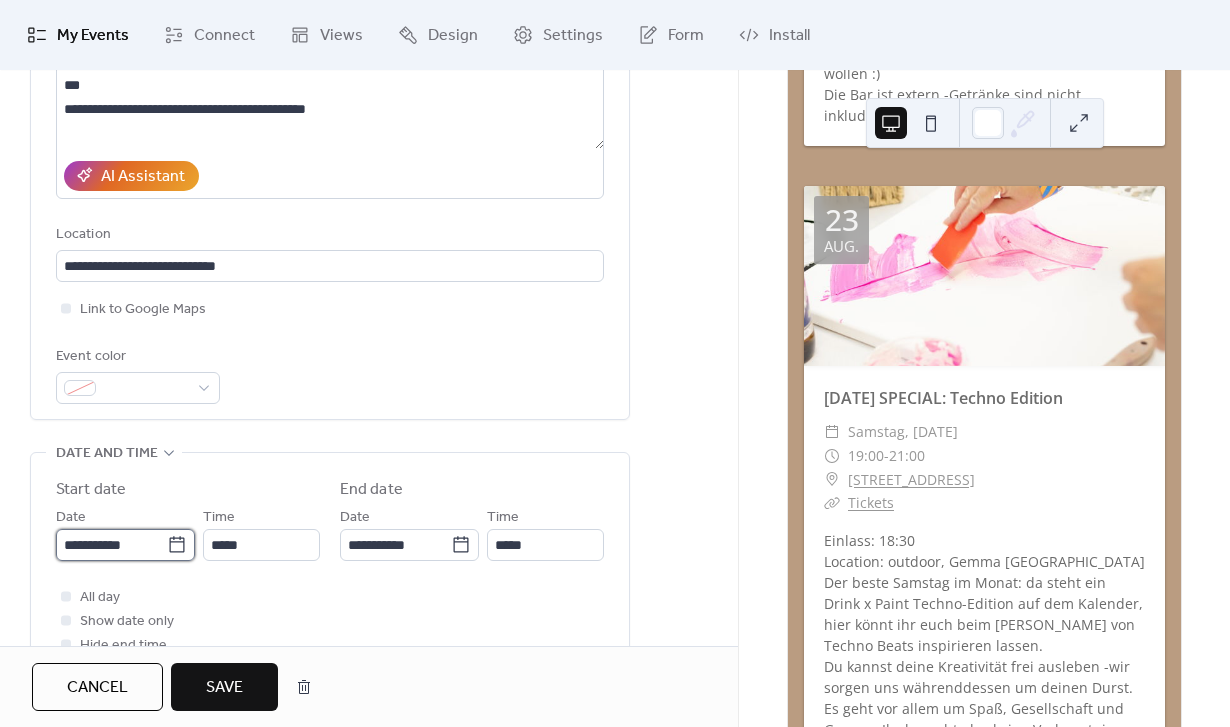 click on "**********" at bounding box center [111, 545] 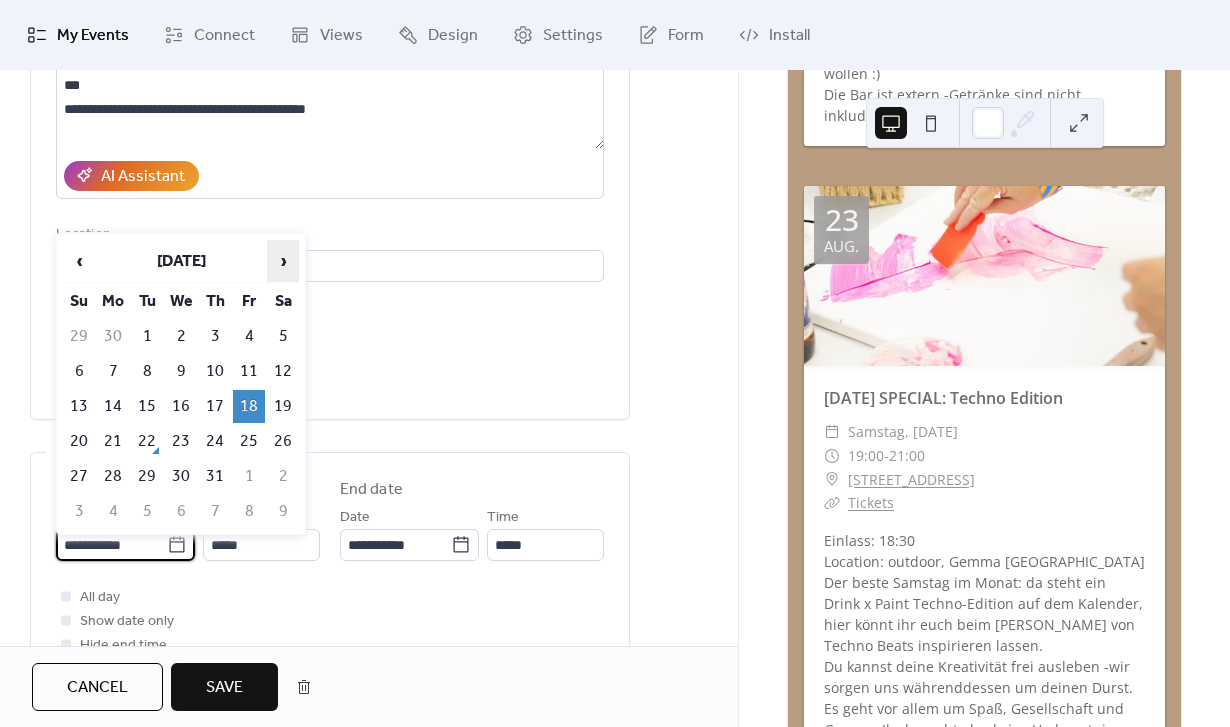 click on "›" at bounding box center [283, 261] 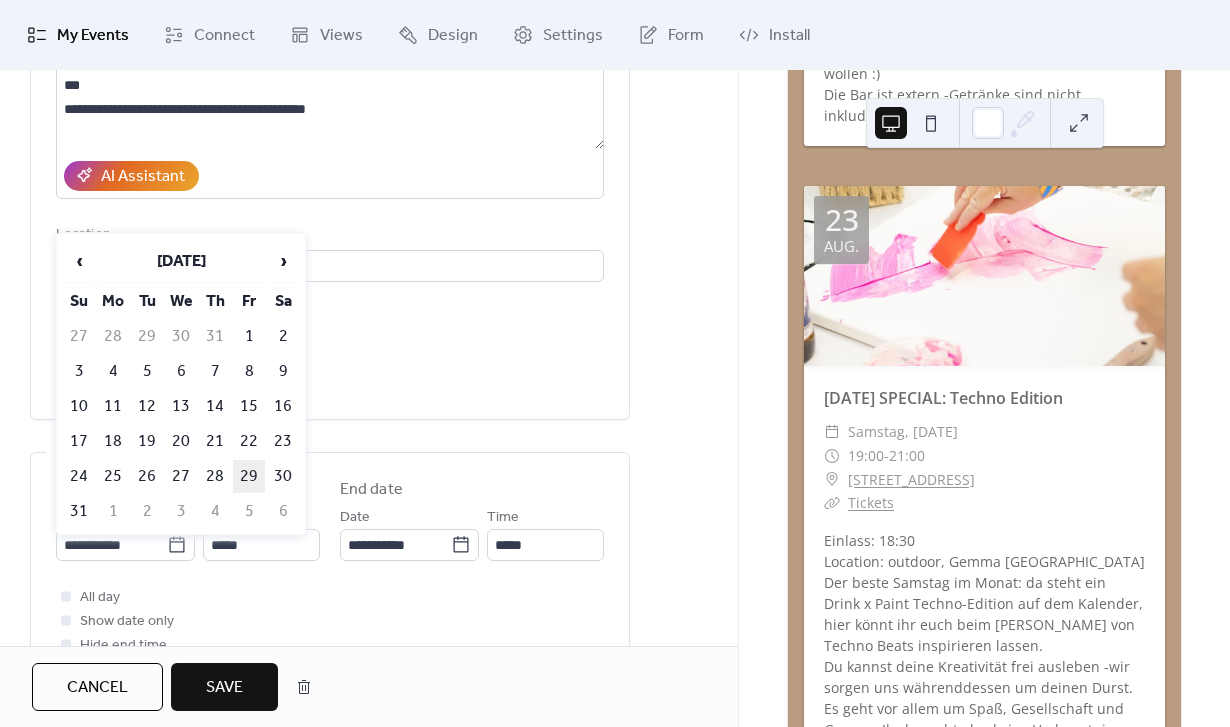 click on "29" at bounding box center (249, 476) 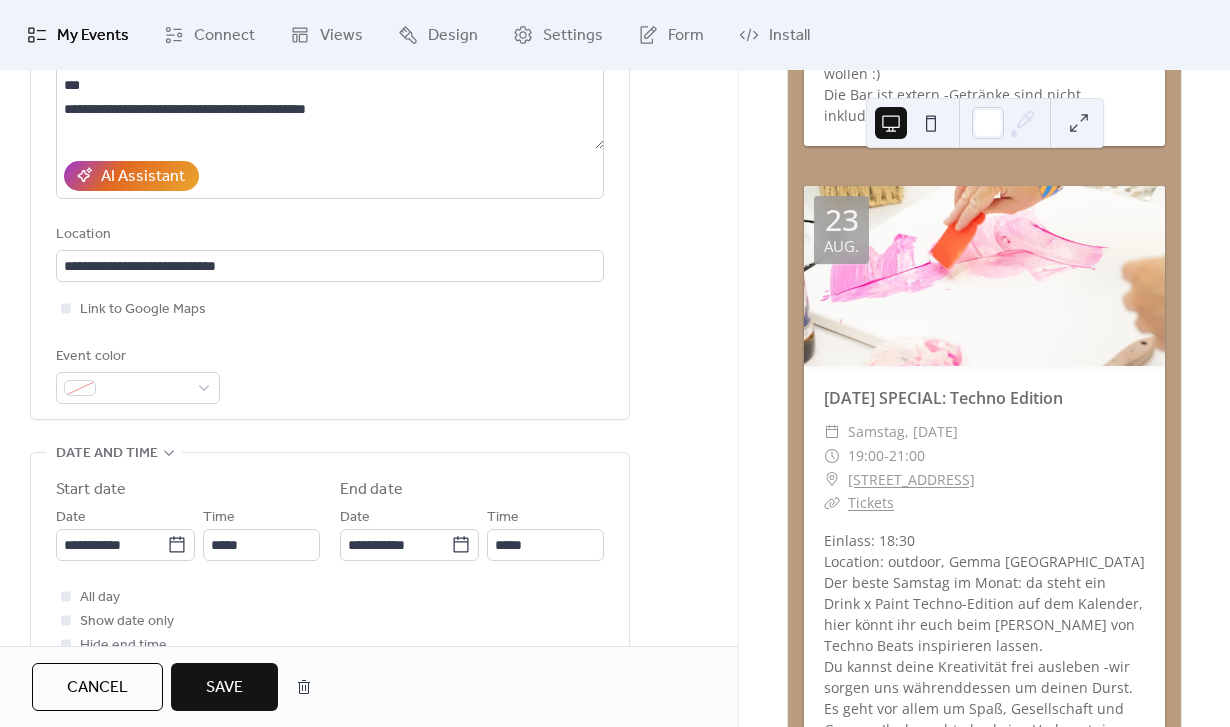 click on "Save" at bounding box center (224, 687) 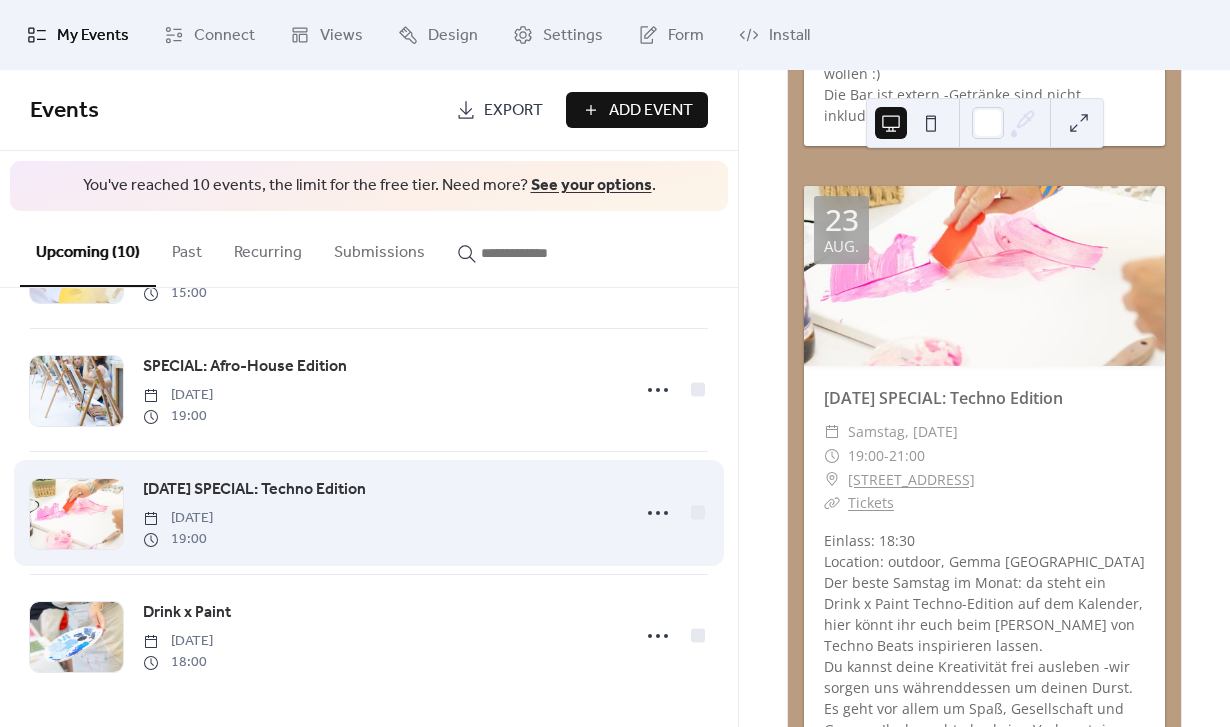 scroll, scrollTop: 851, scrollLeft: 0, axis: vertical 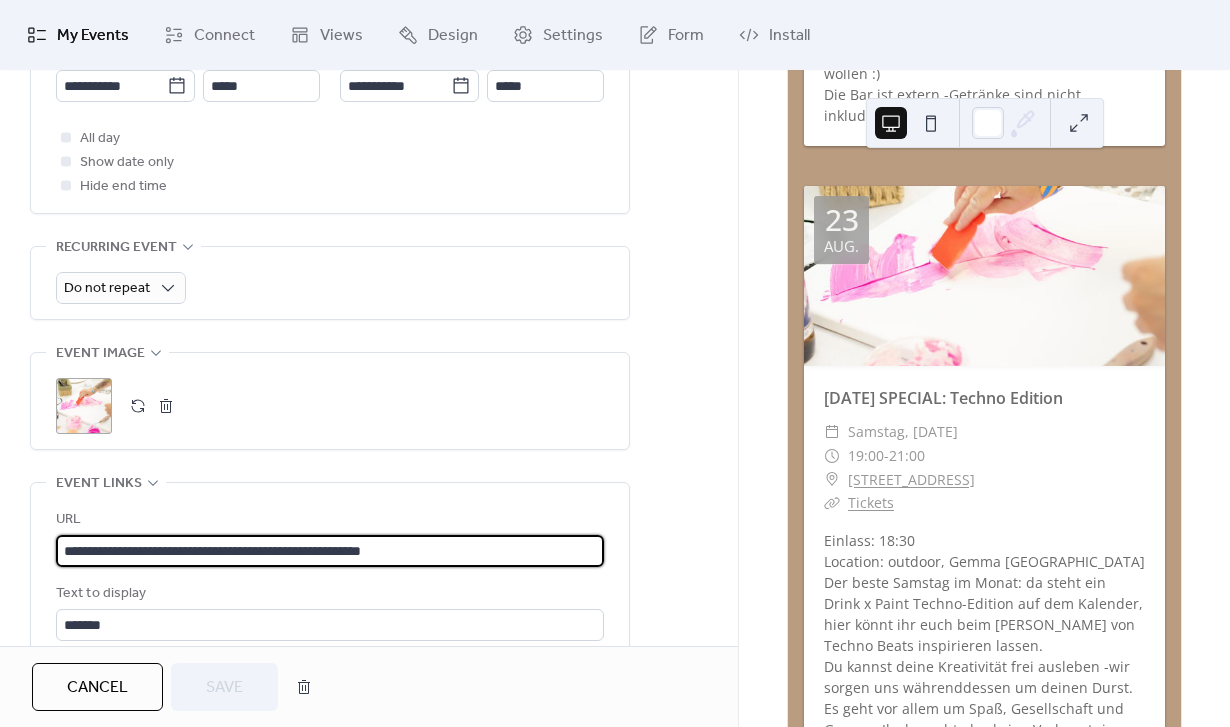 click on "**********" at bounding box center (330, 551) 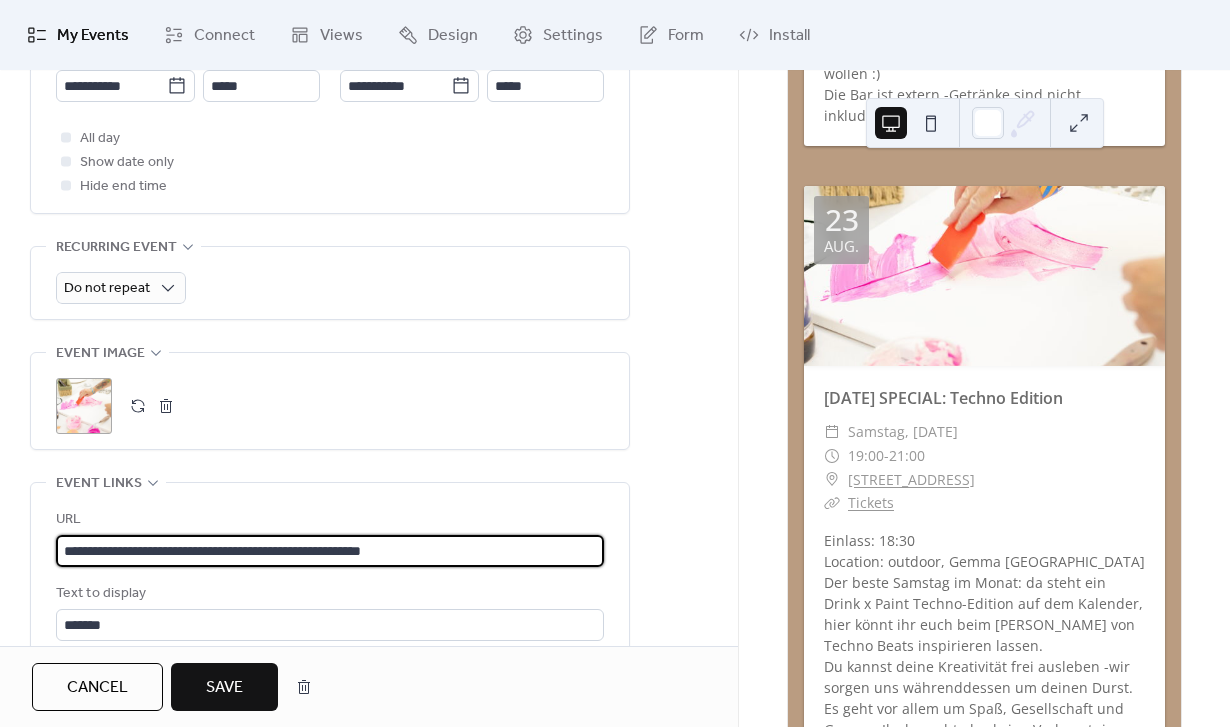 type on "**********" 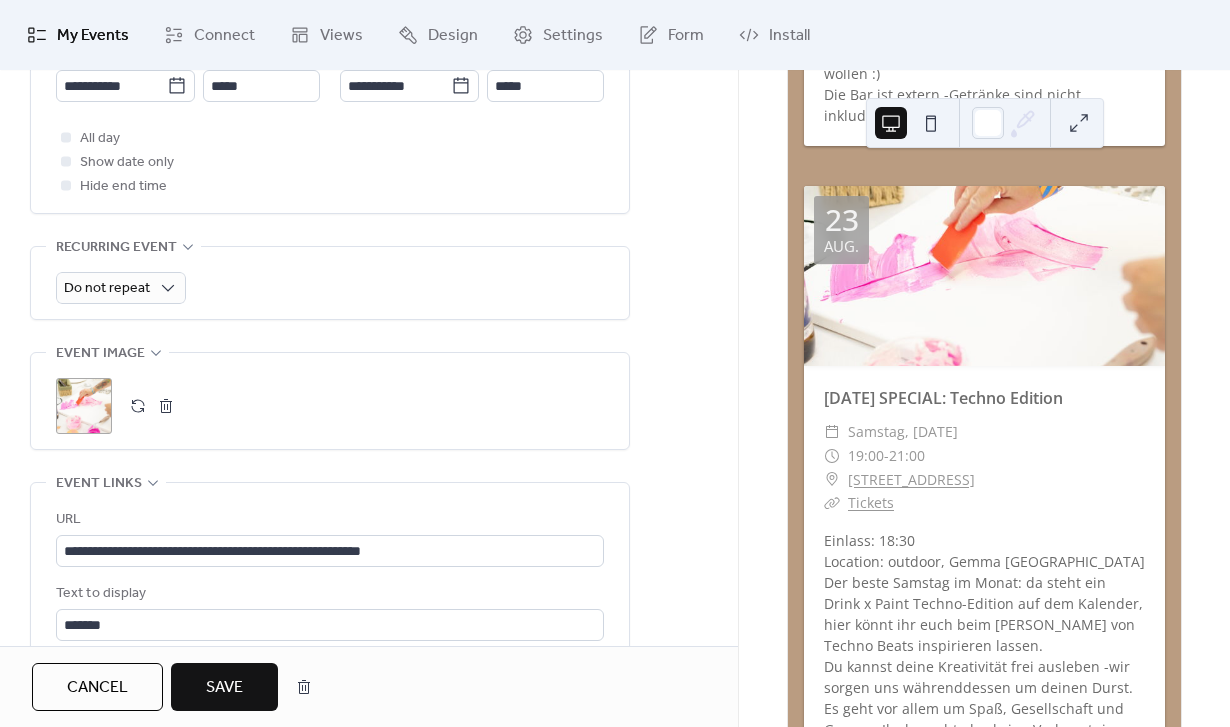 click at bounding box center [138, 406] 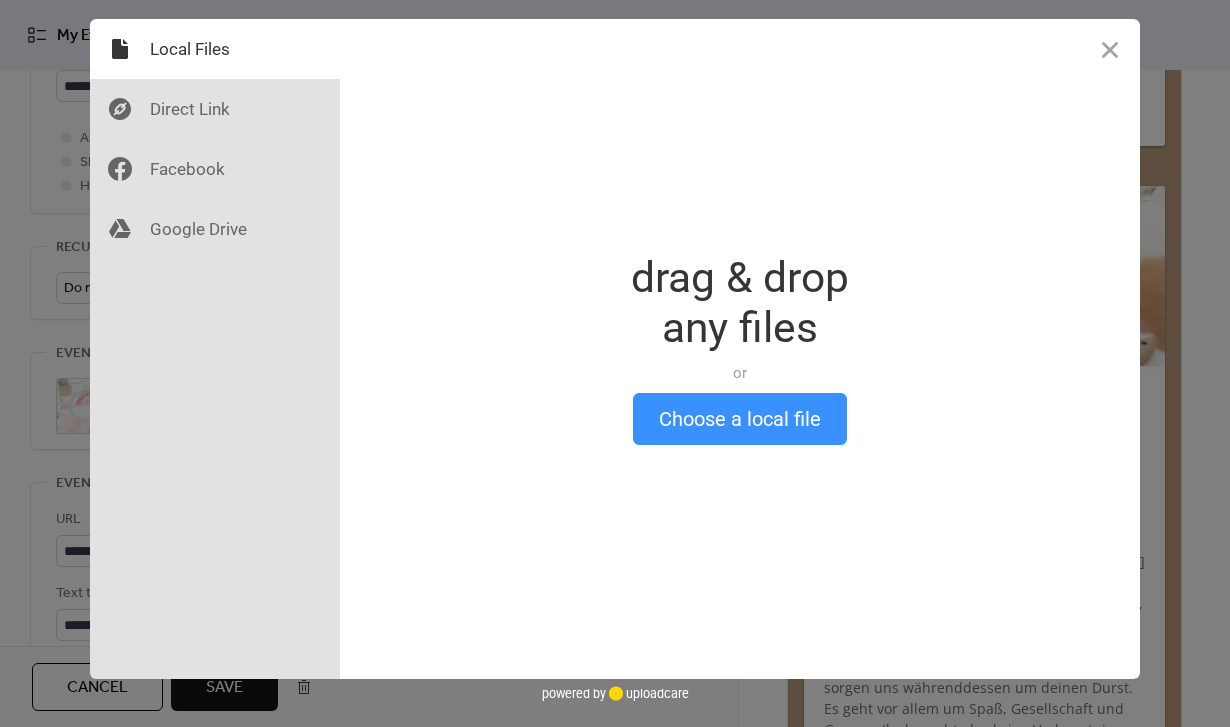 click on "Choose a local file" at bounding box center (740, 419) 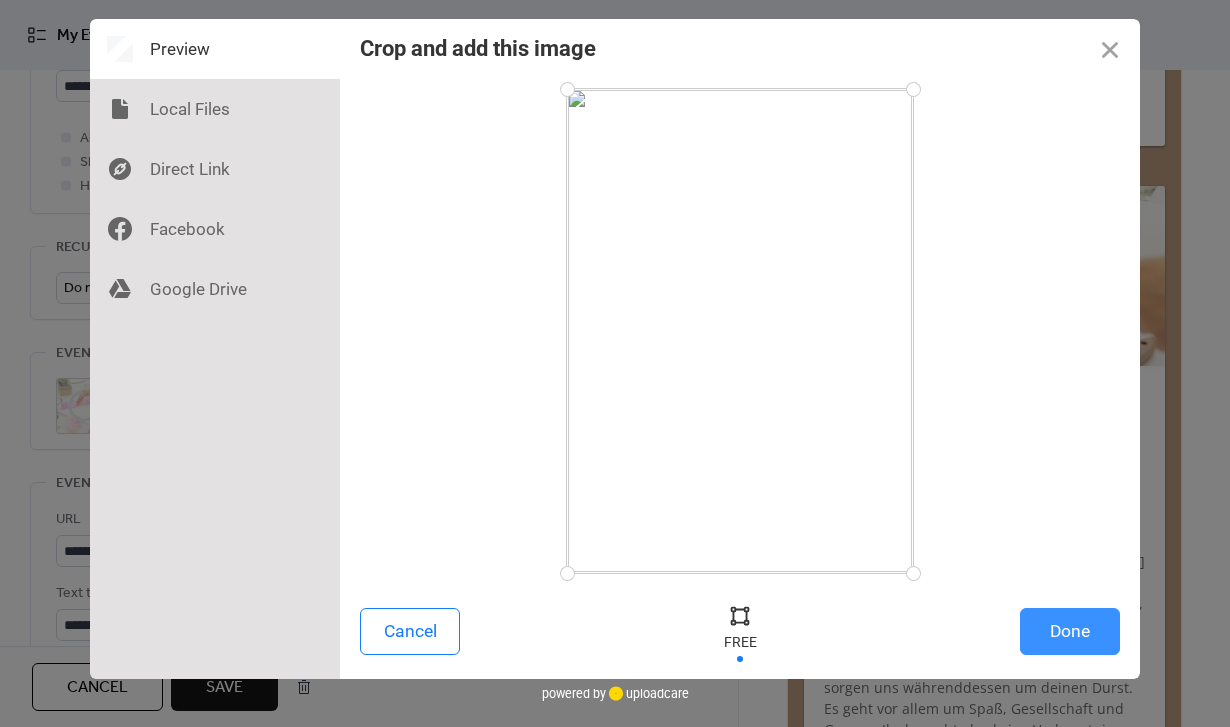 click on "Done" at bounding box center (1070, 631) 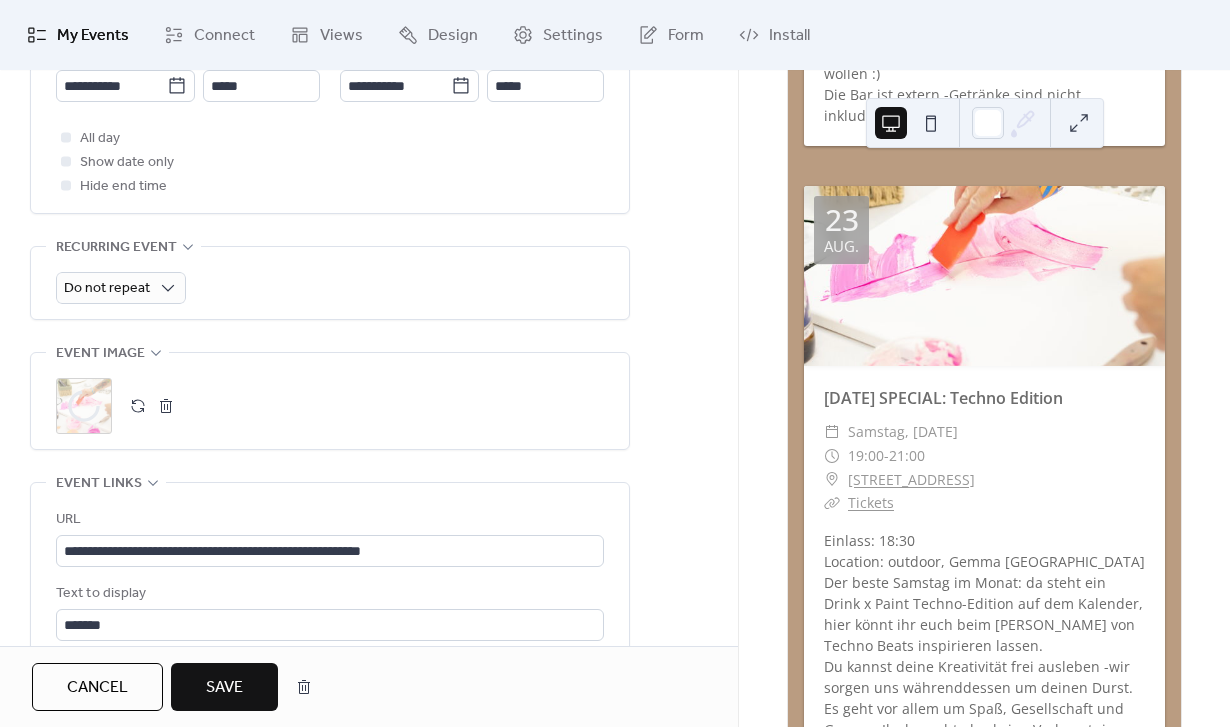 click at bounding box center (138, 406) 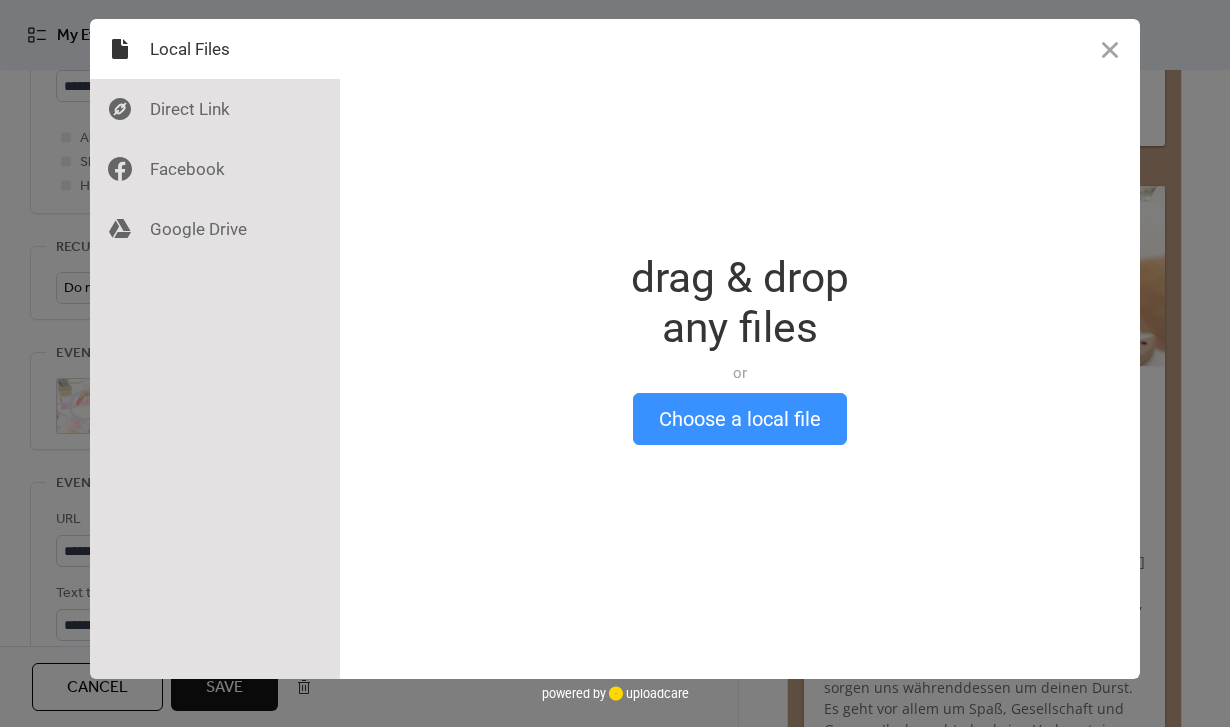 click on "Choose a local file" at bounding box center (740, 419) 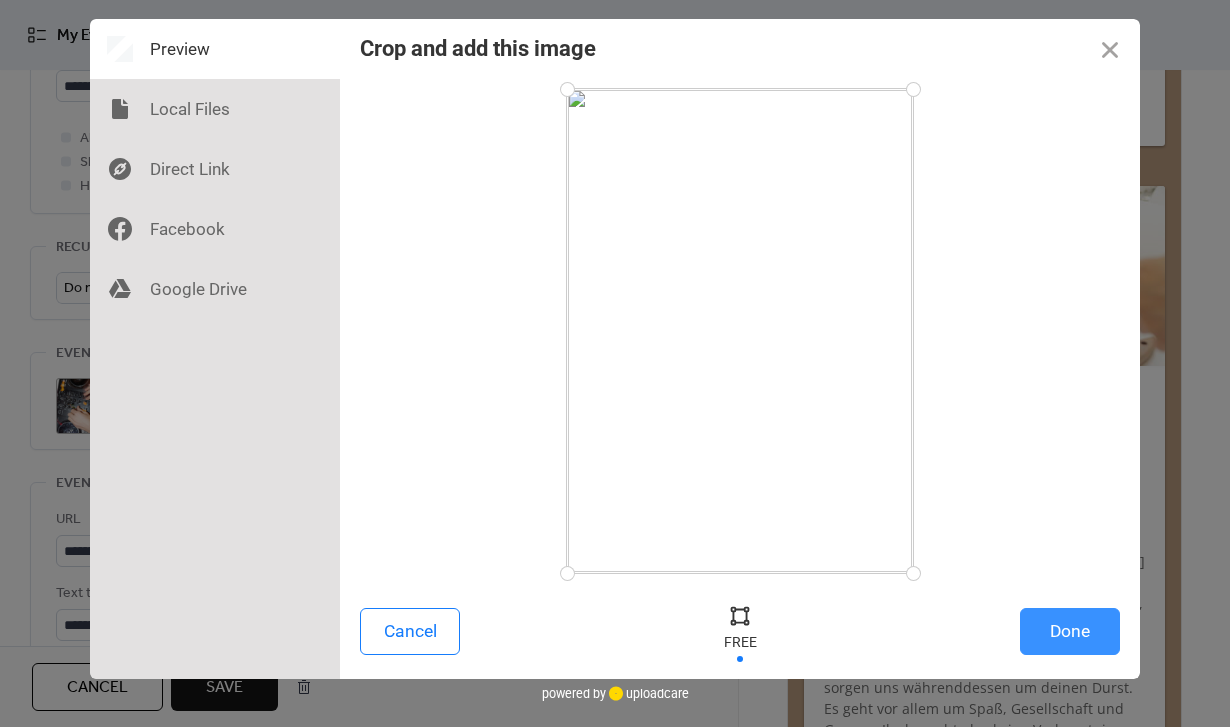 click on "Done" at bounding box center (1070, 631) 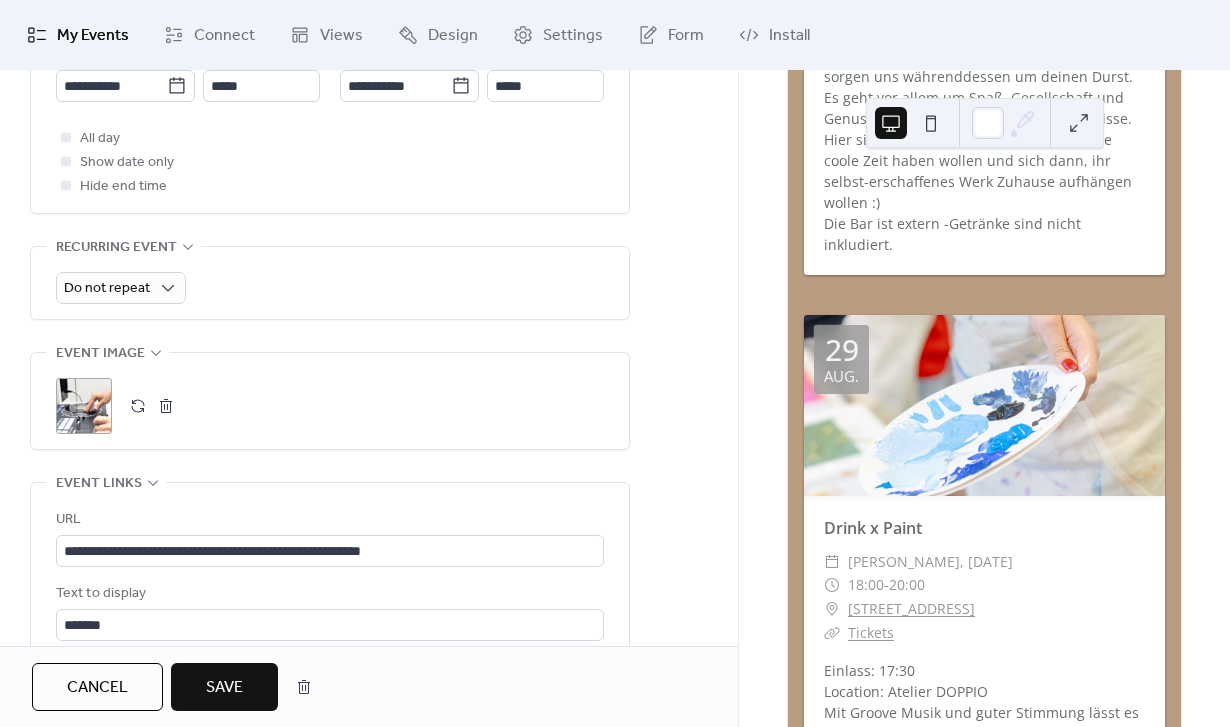 scroll, scrollTop: 5741, scrollLeft: 0, axis: vertical 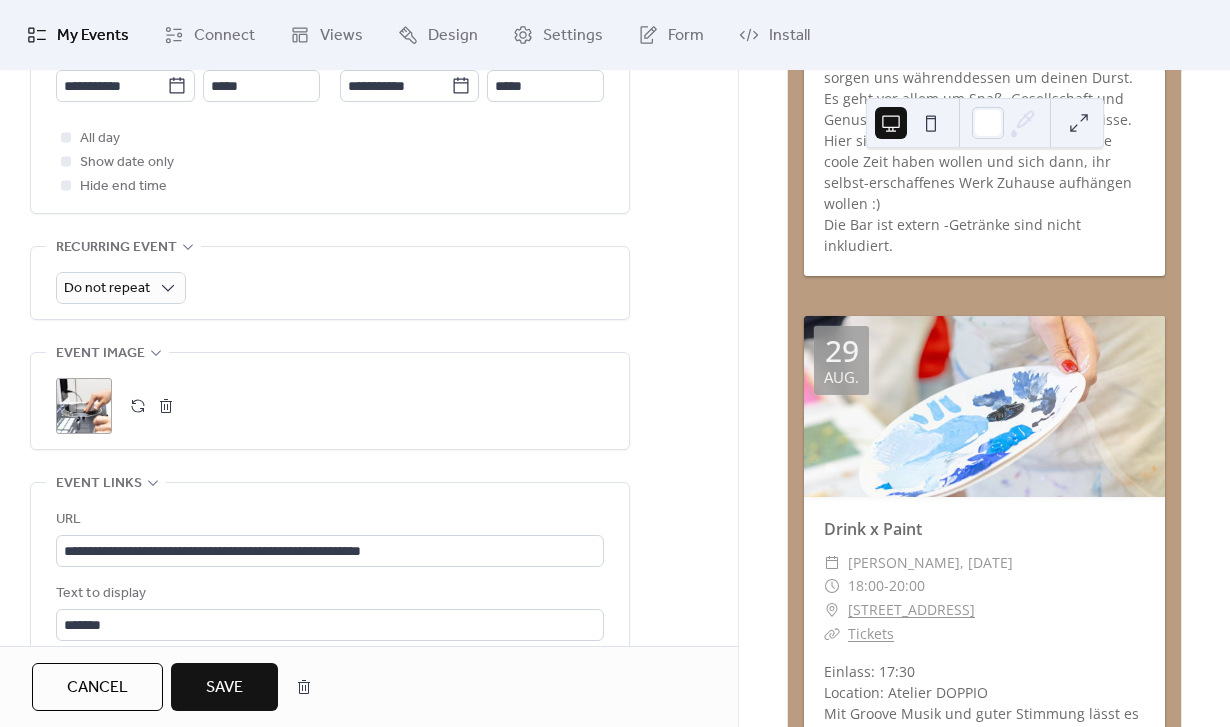 click on "Save" at bounding box center (224, 688) 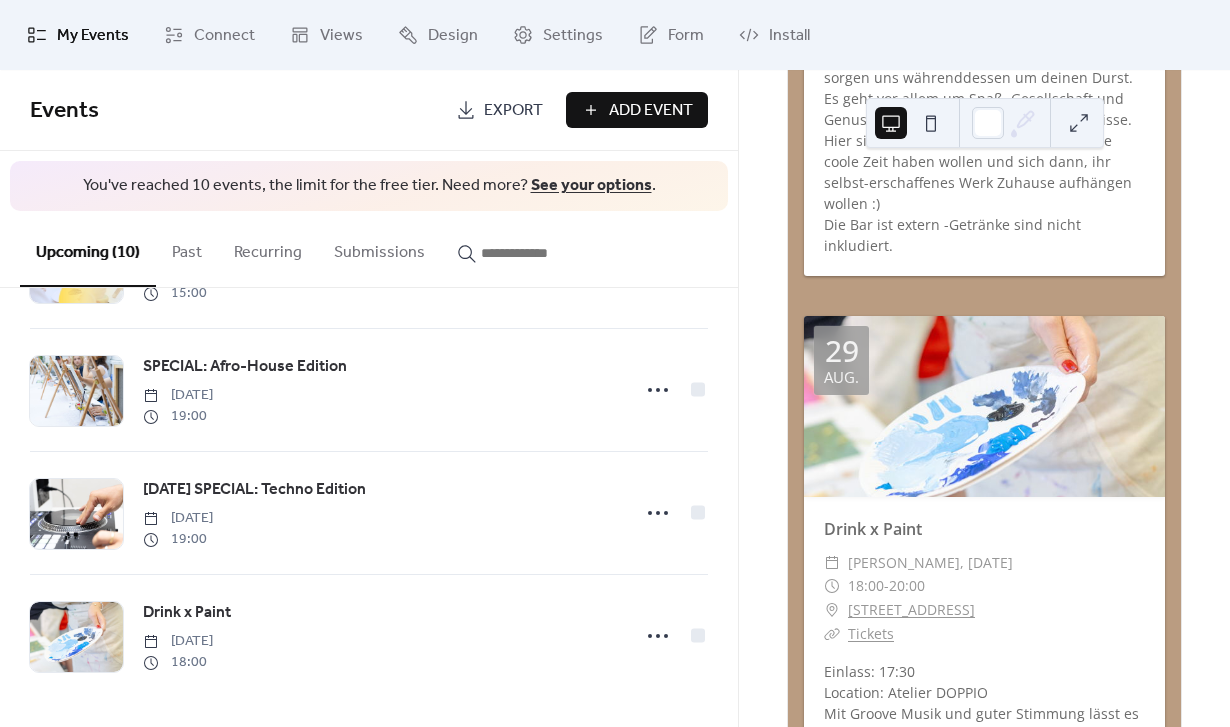 scroll, scrollTop: 851, scrollLeft: 0, axis: vertical 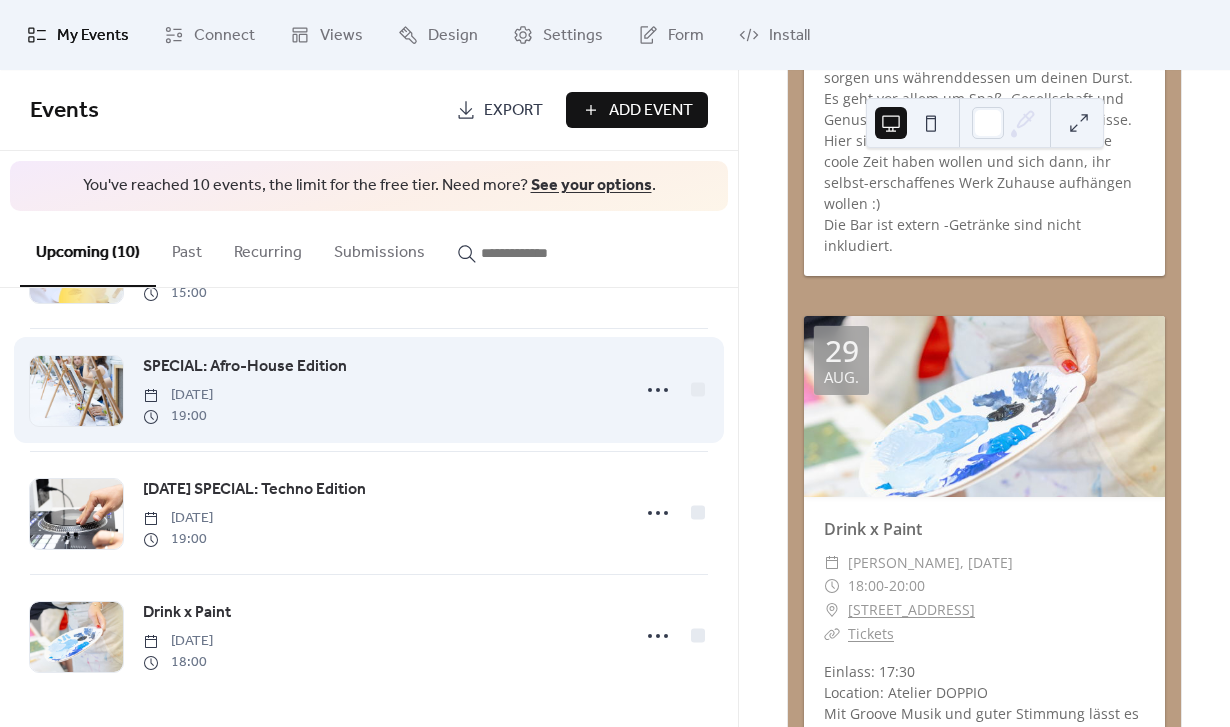 click on "SPECIAL: Afro-House Edition" at bounding box center [245, 367] 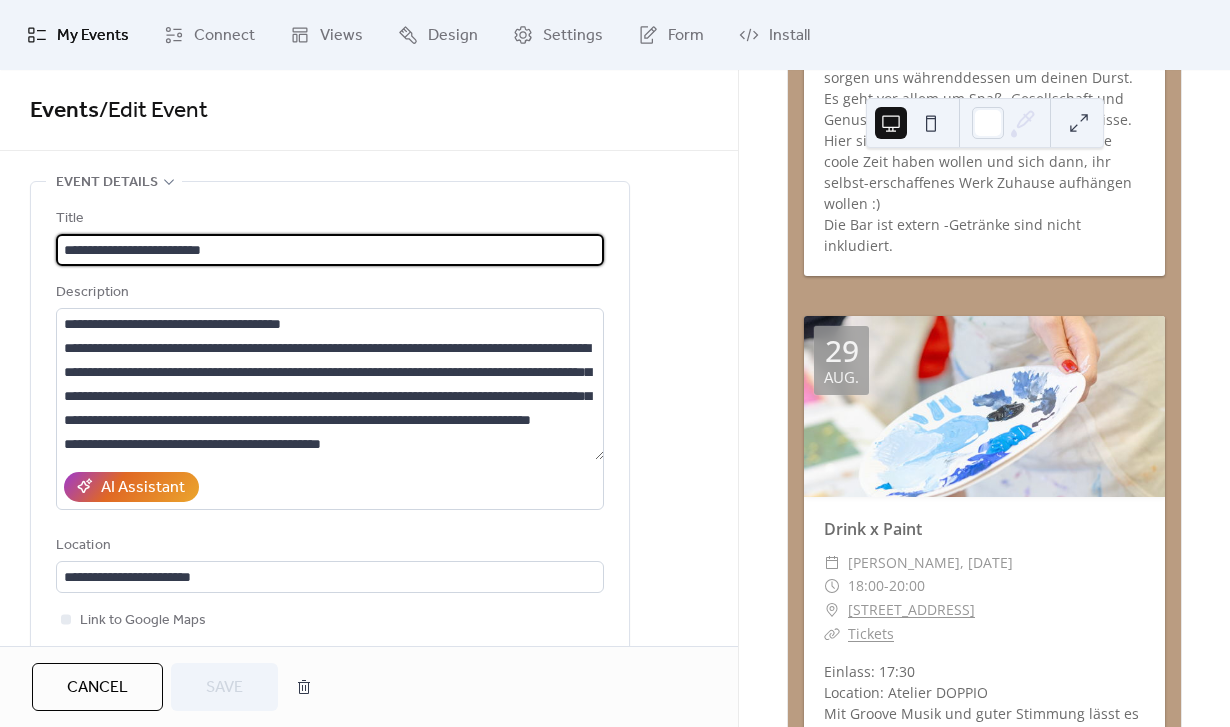 scroll, scrollTop: 48, scrollLeft: 0, axis: vertical 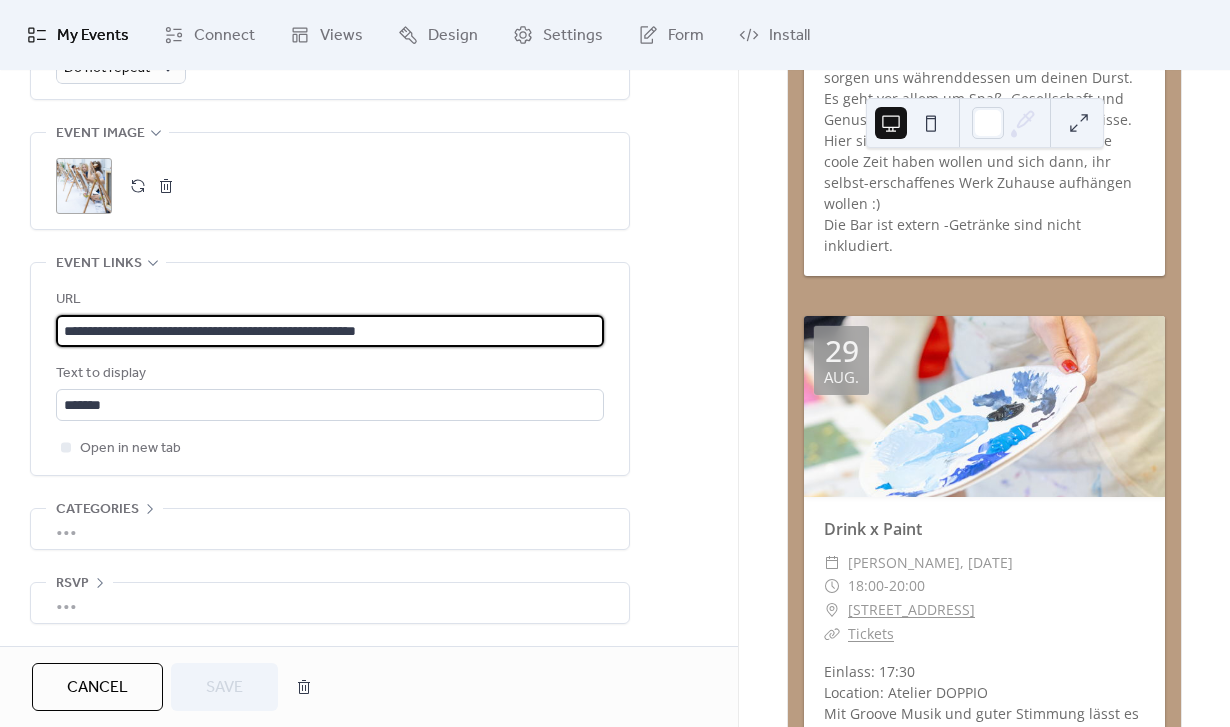 click on "**********" at bounding box center [330, 331] 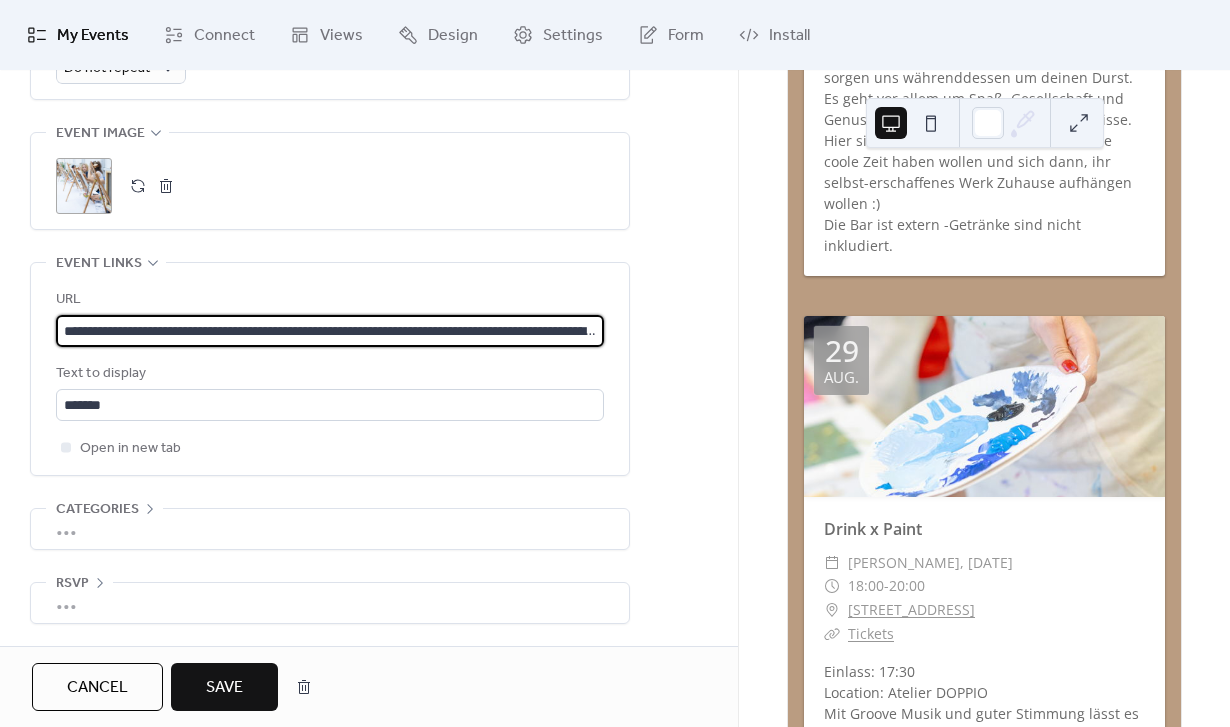 click on "**********" at bounding box center (330, 331) 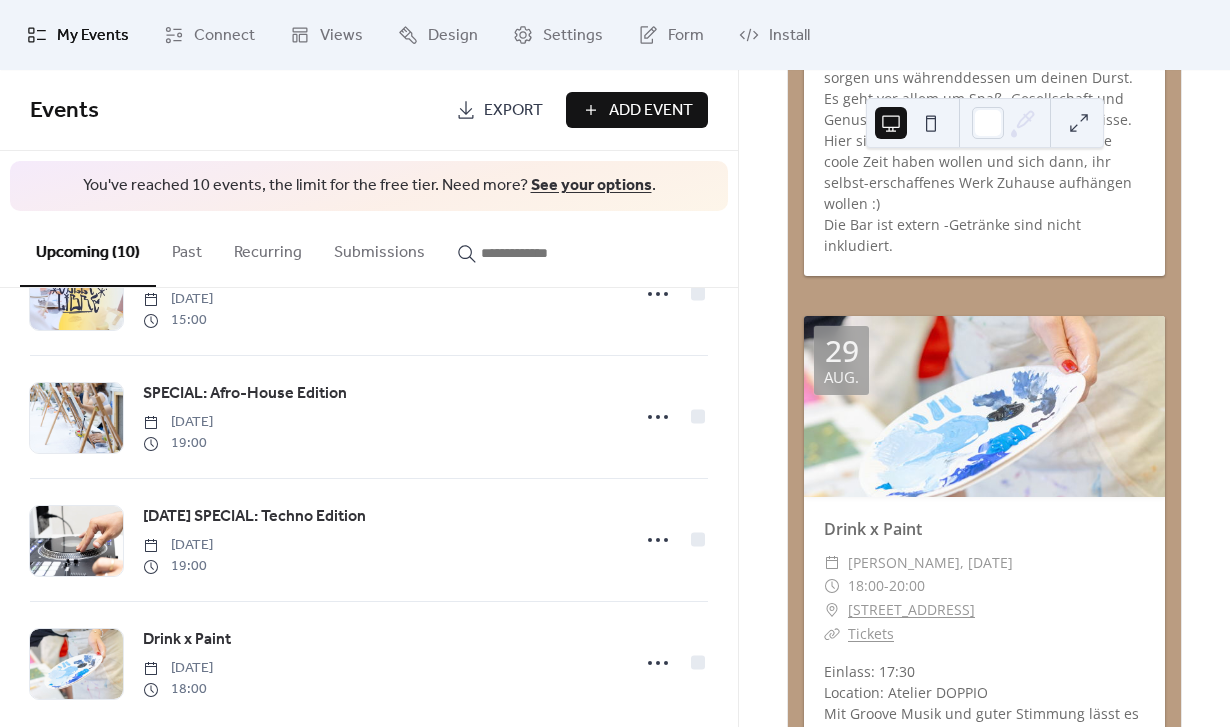 scroll, scrollTop: 848, scrollLeft: 0, axis: vertical 